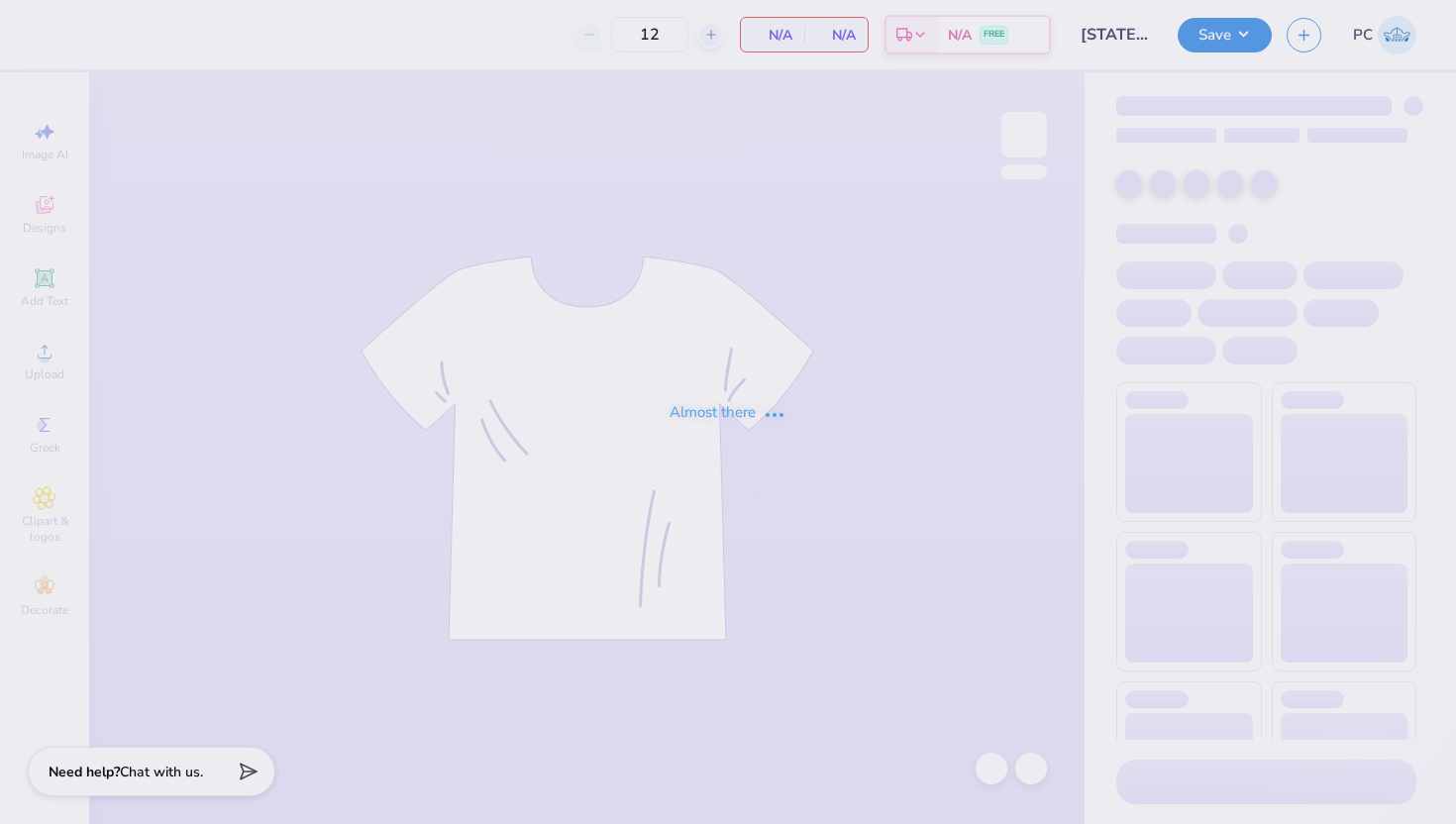 scroll, scrollTop: 0, scrollLeft: 0, axis: both 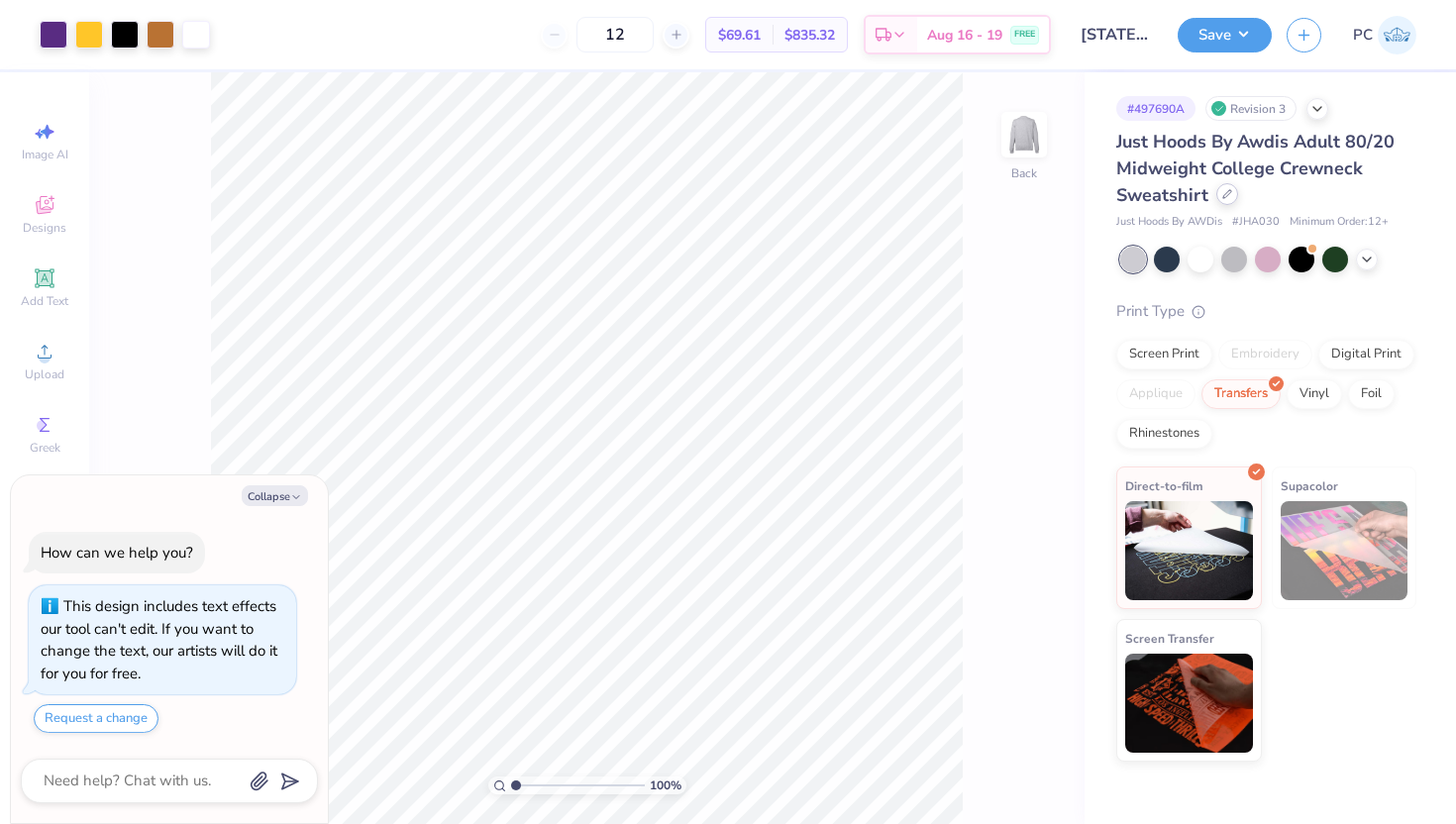 click 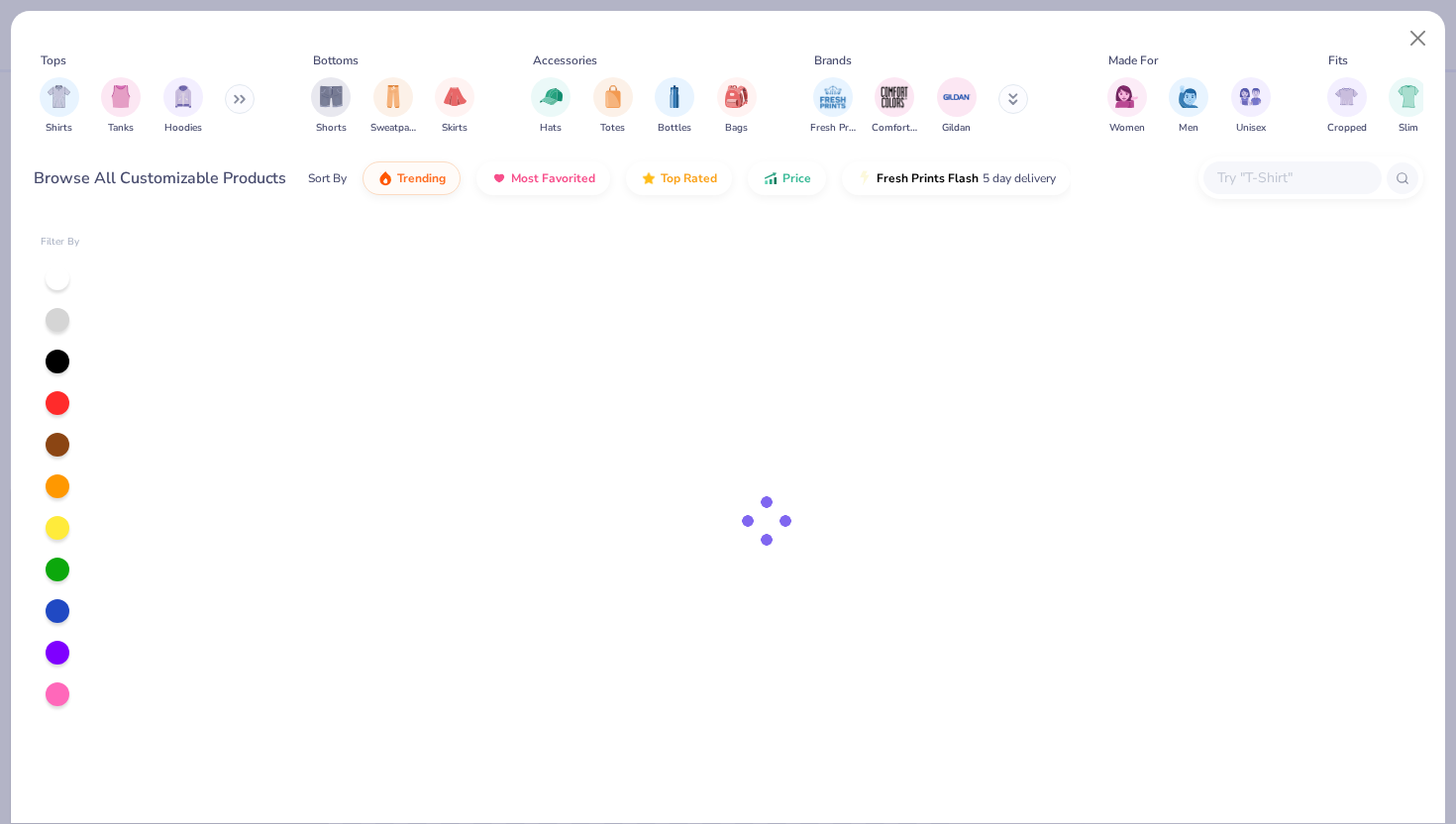 click at bounding box center (1292, 177) 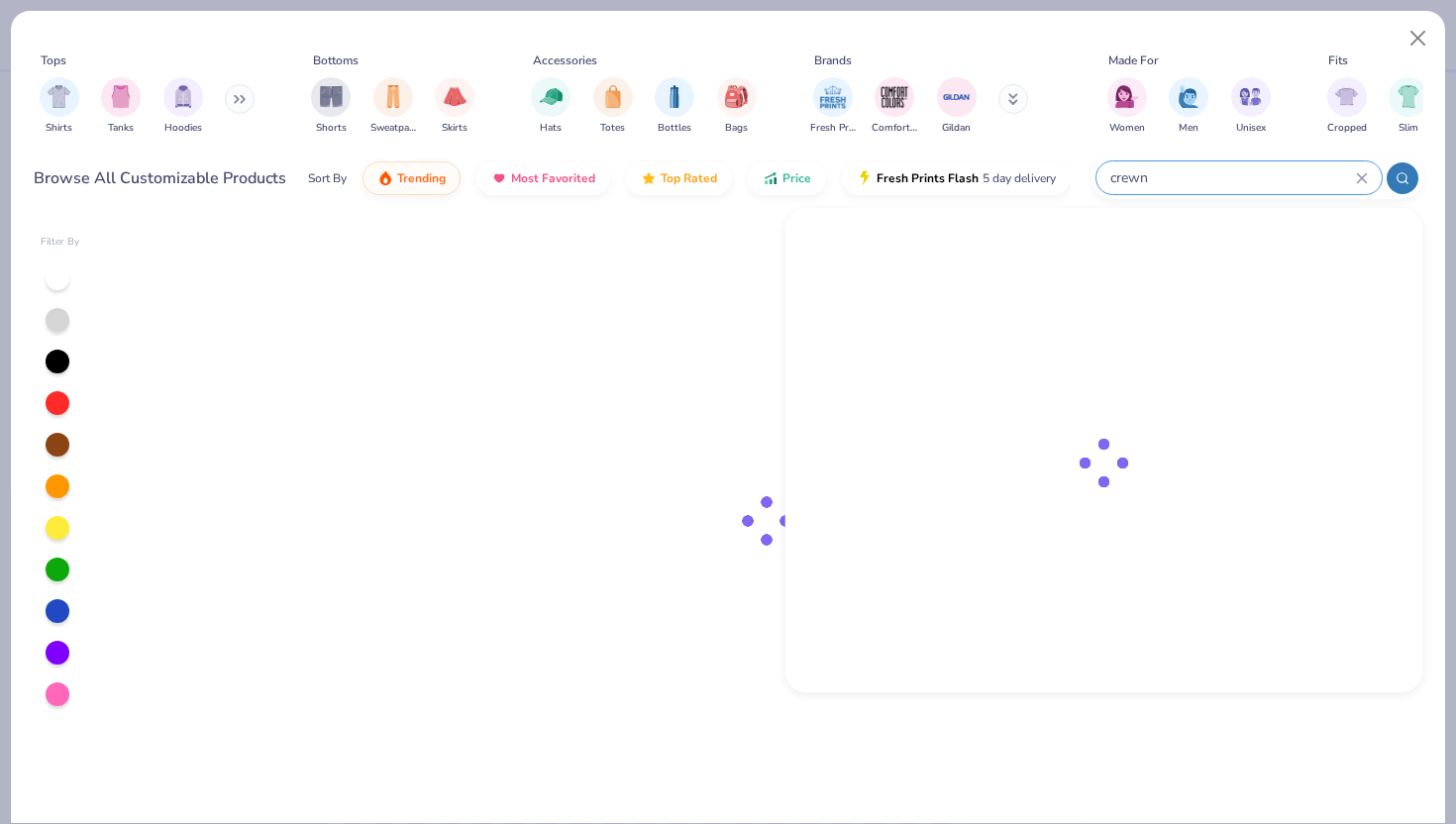 type on "crewne" 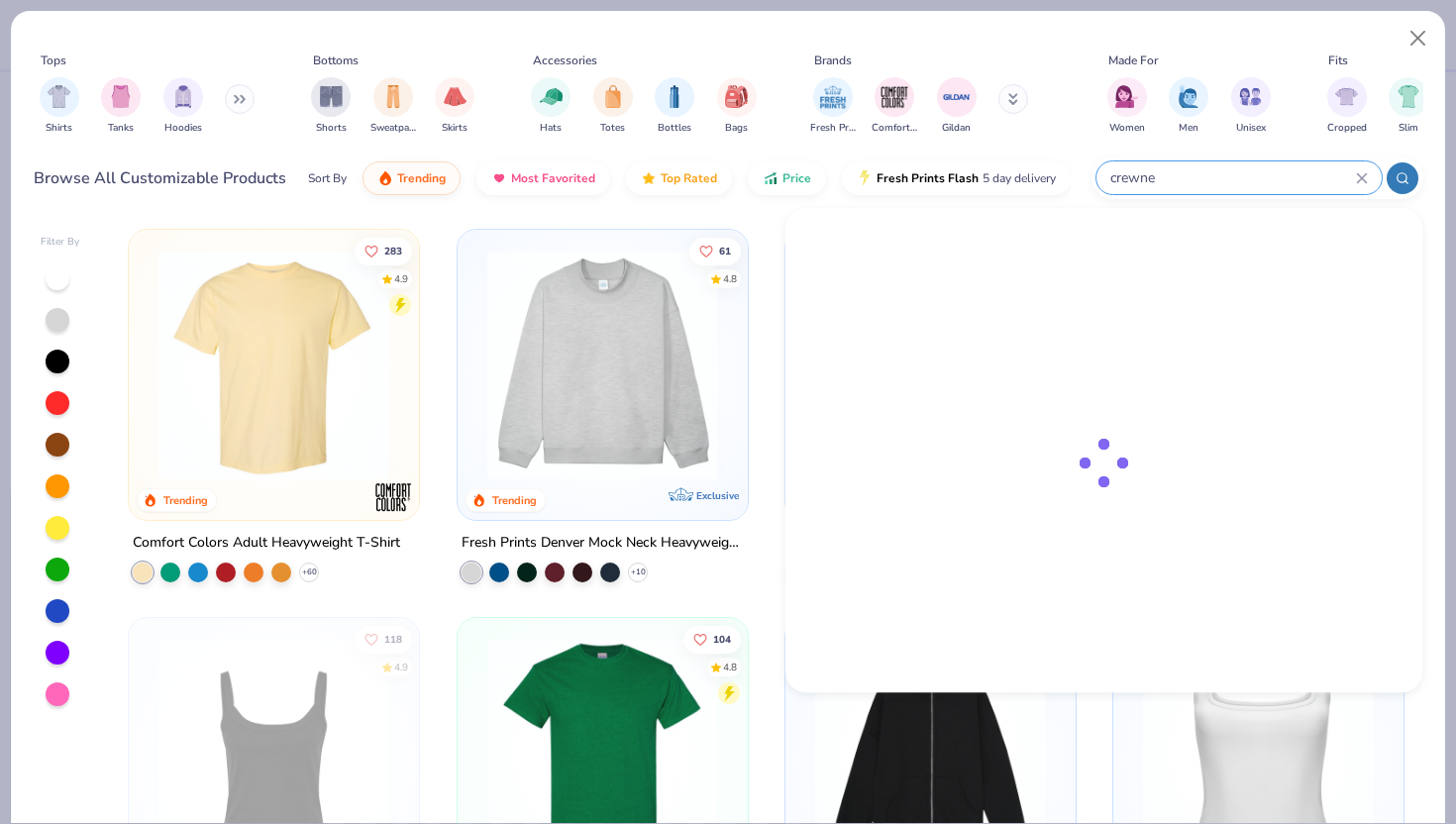 type on "x" 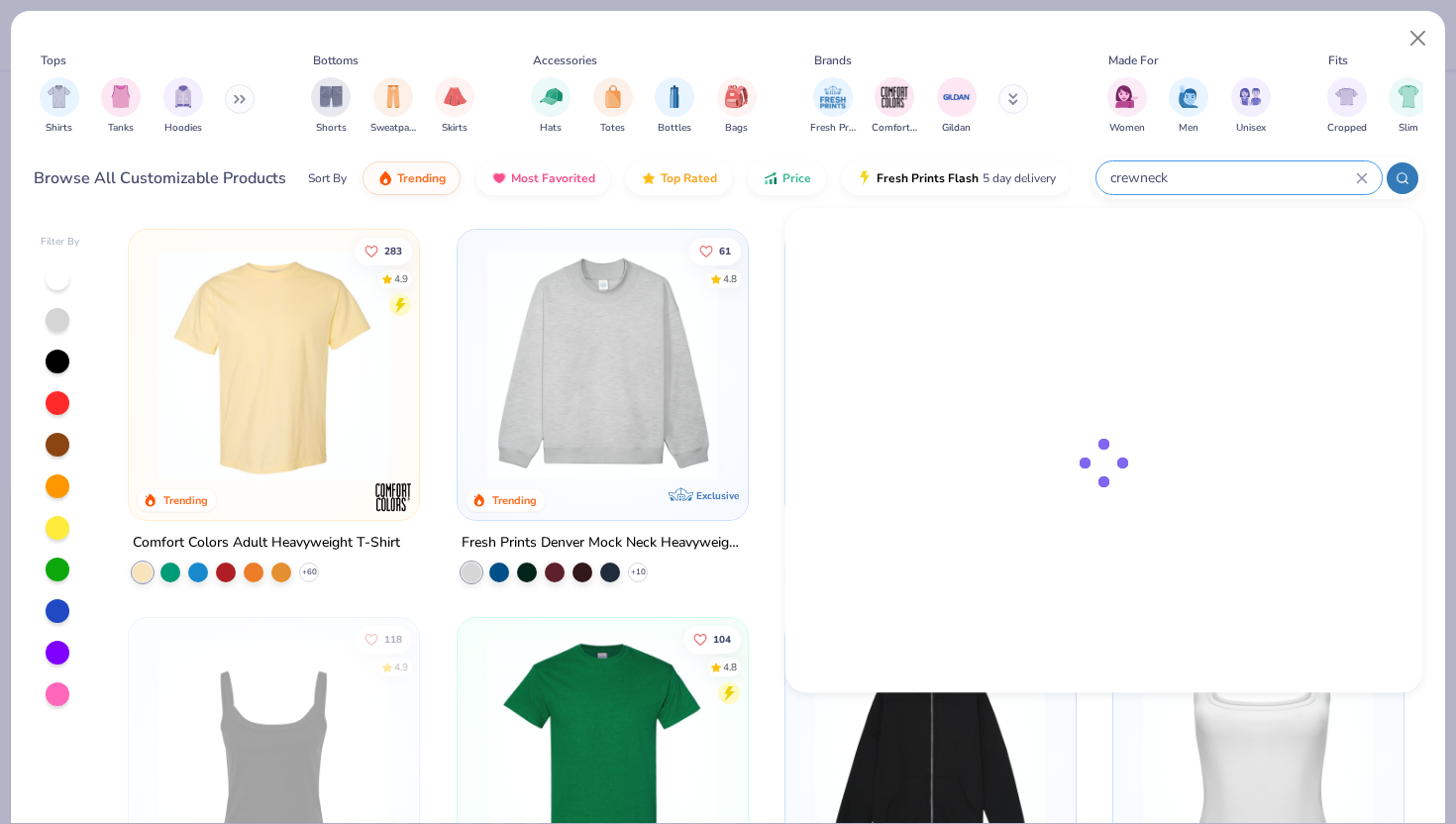type on "crewneck" 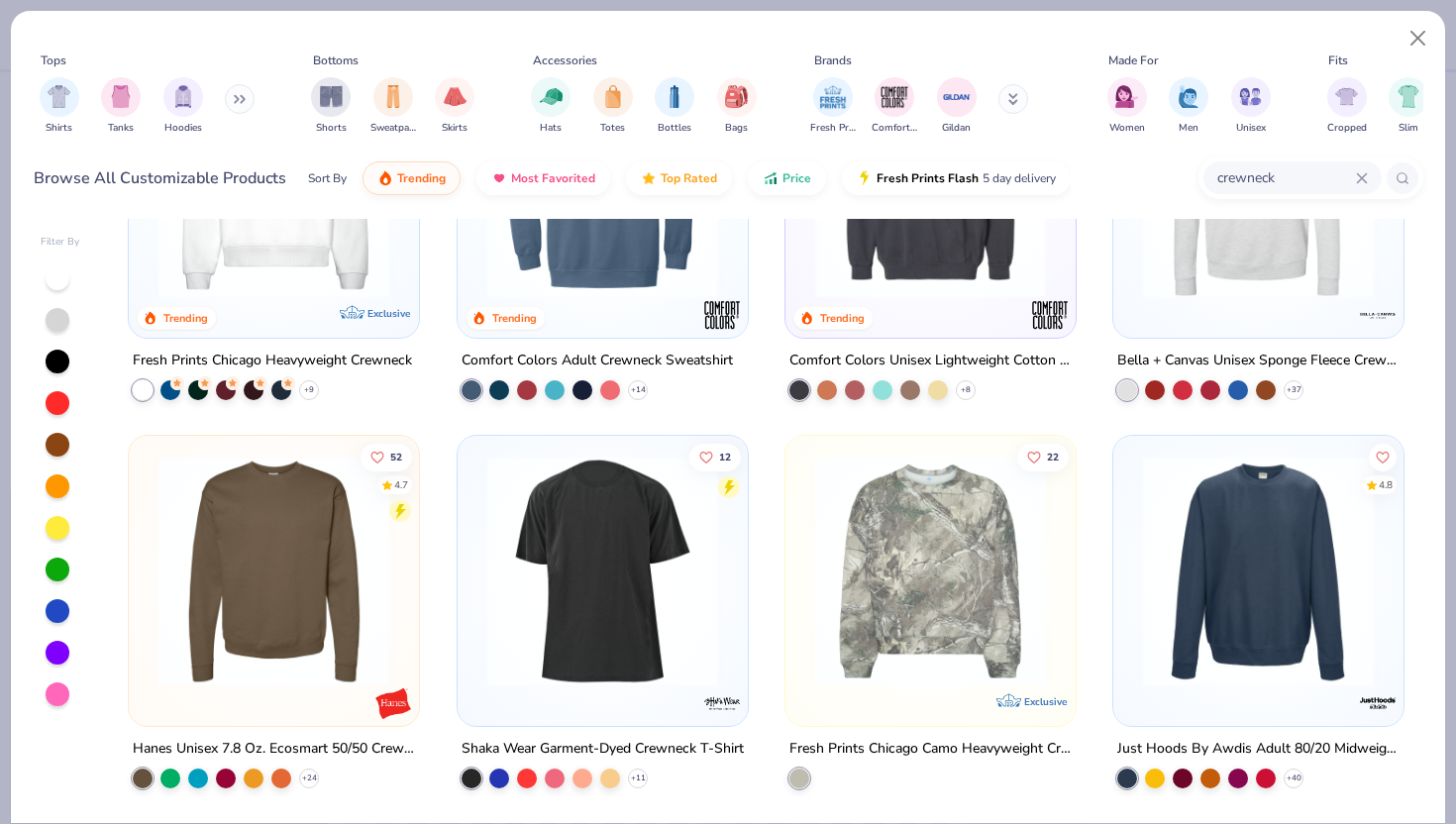 scroll, scrollTop: 0, scrollLeft: 0, axis: both 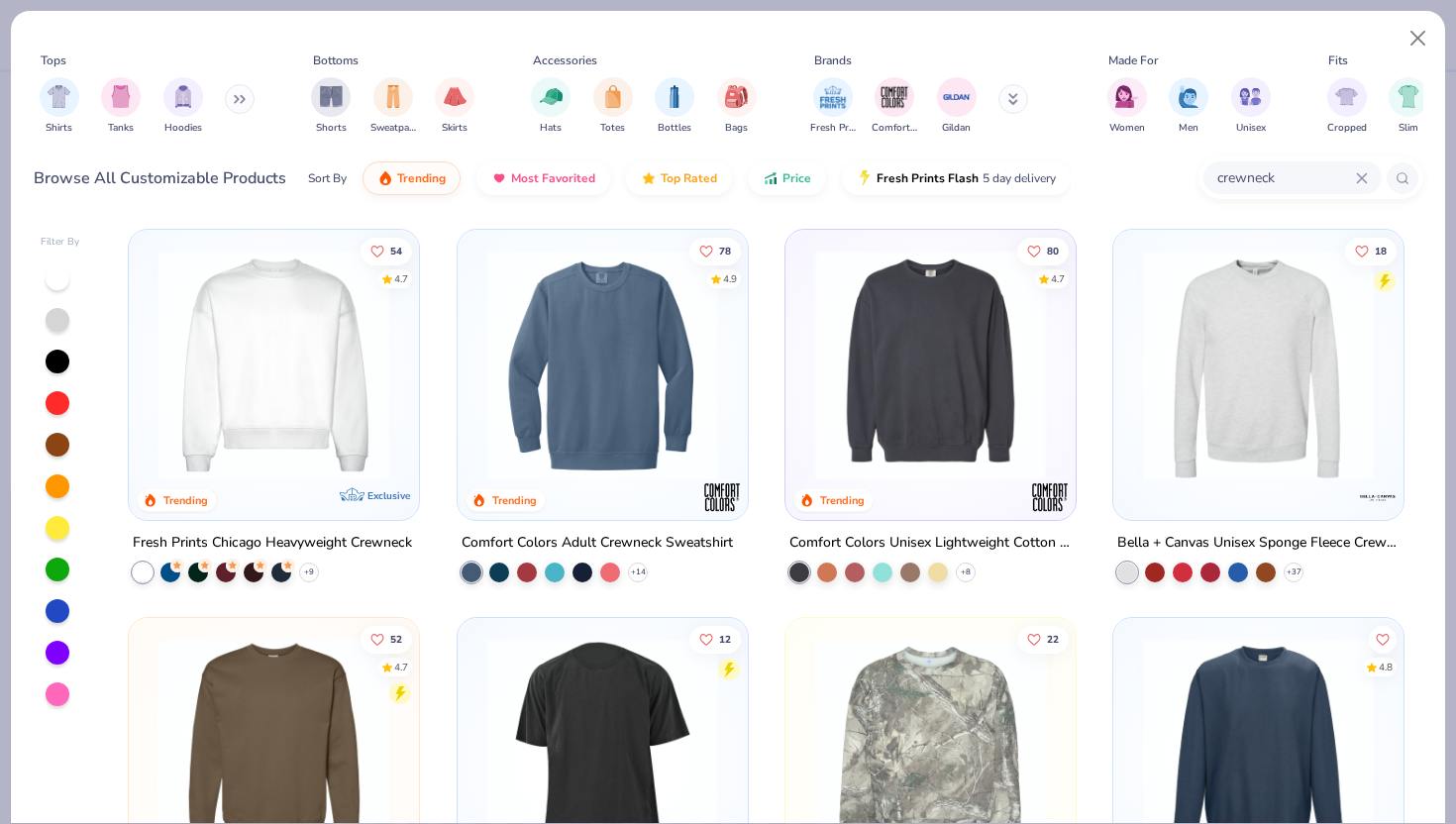 click at bounding box center (602, 364) 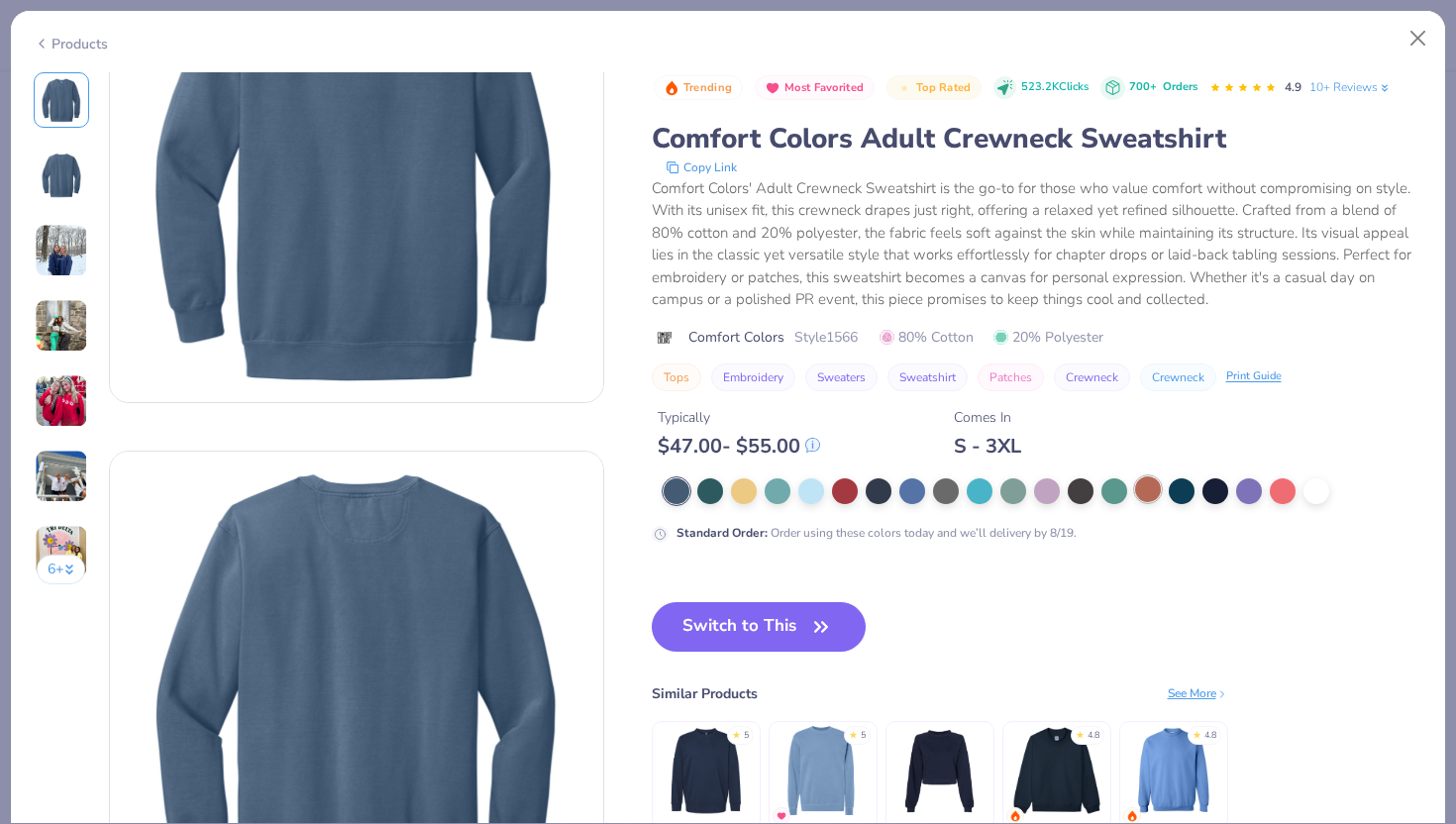 scroll, scrollTop: 305, scrollLeft: 0, axis: vertical 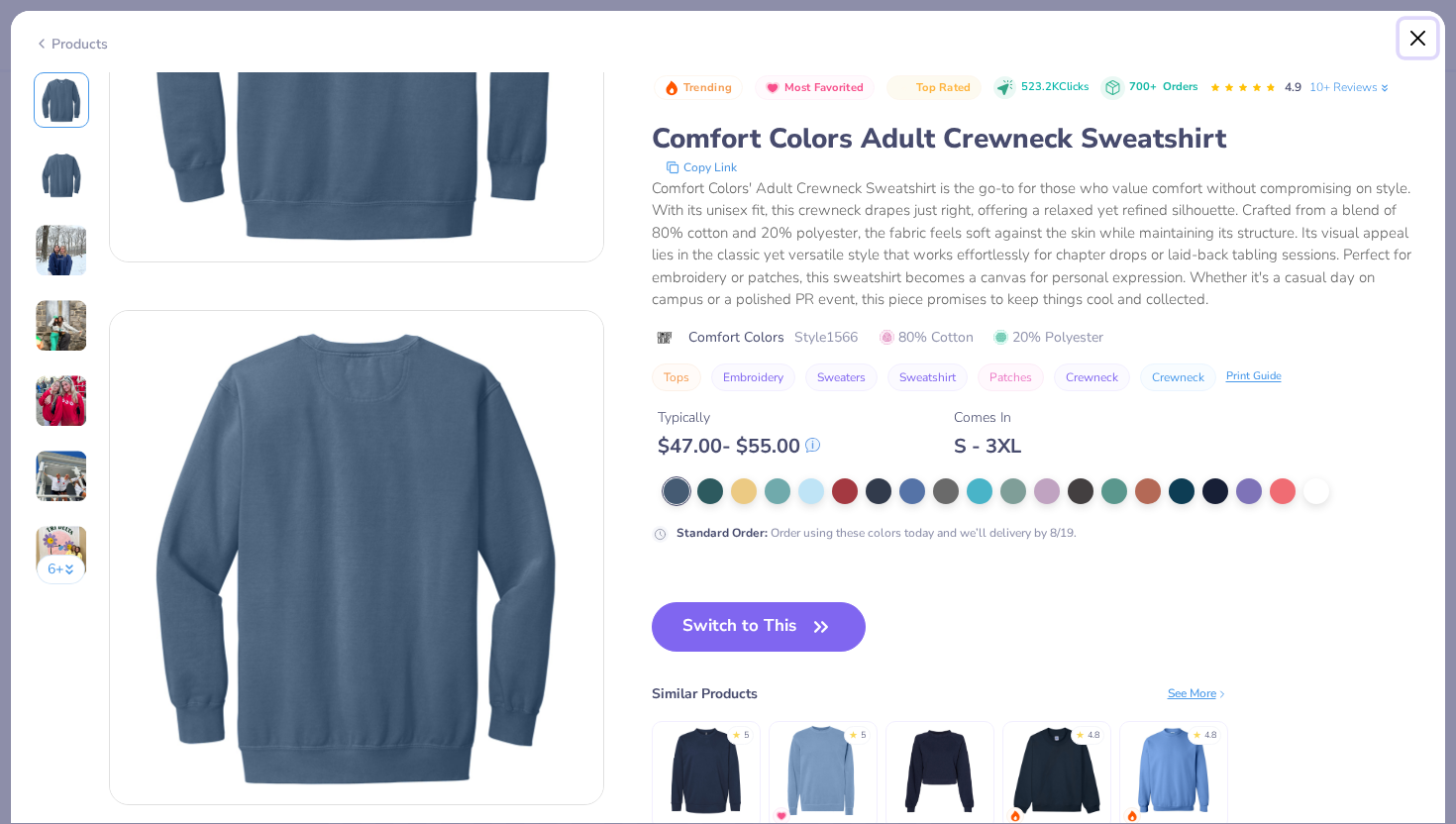 click at bounding box center [1418, 39] 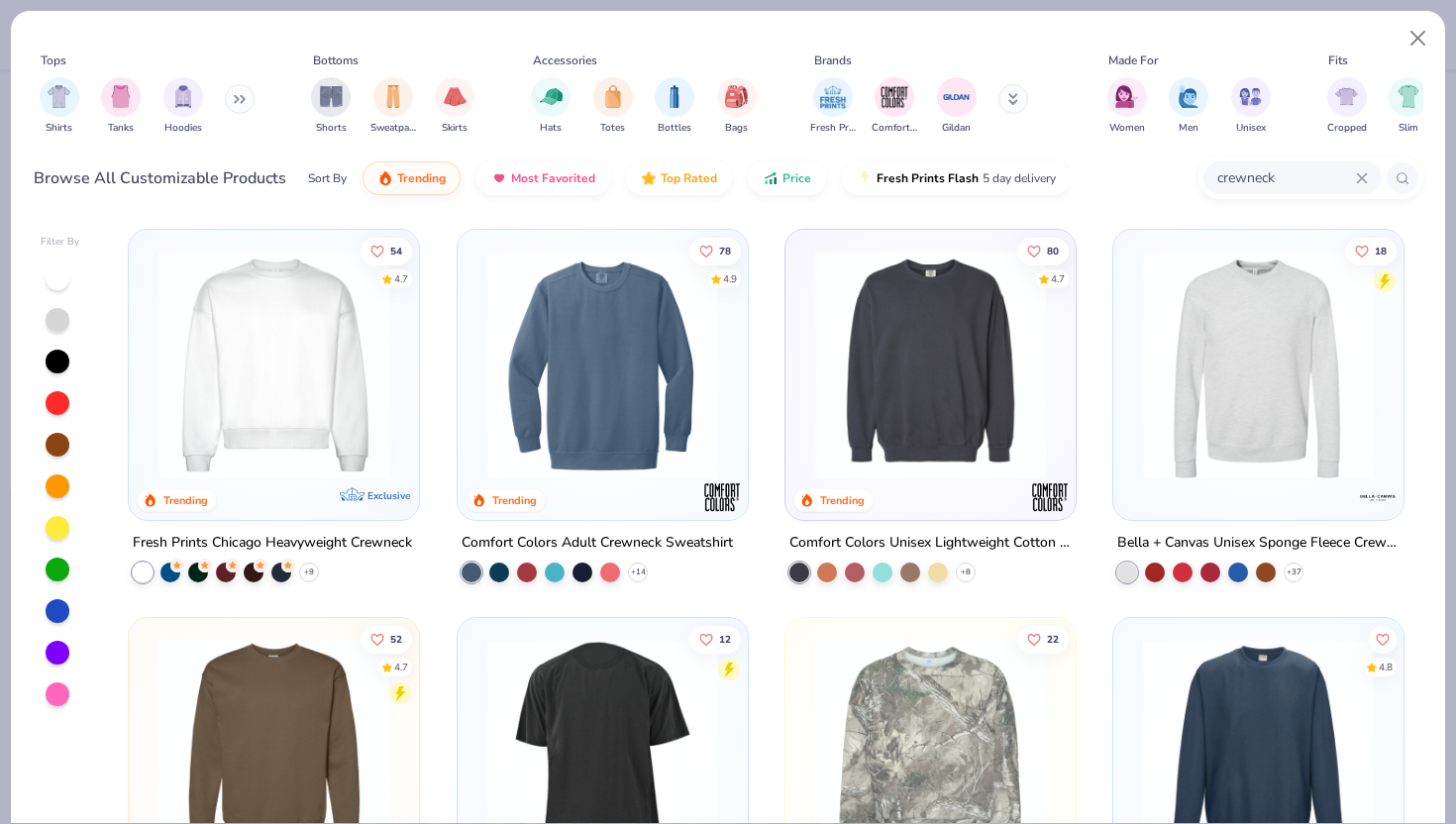 click at bounding box center [930, 364] 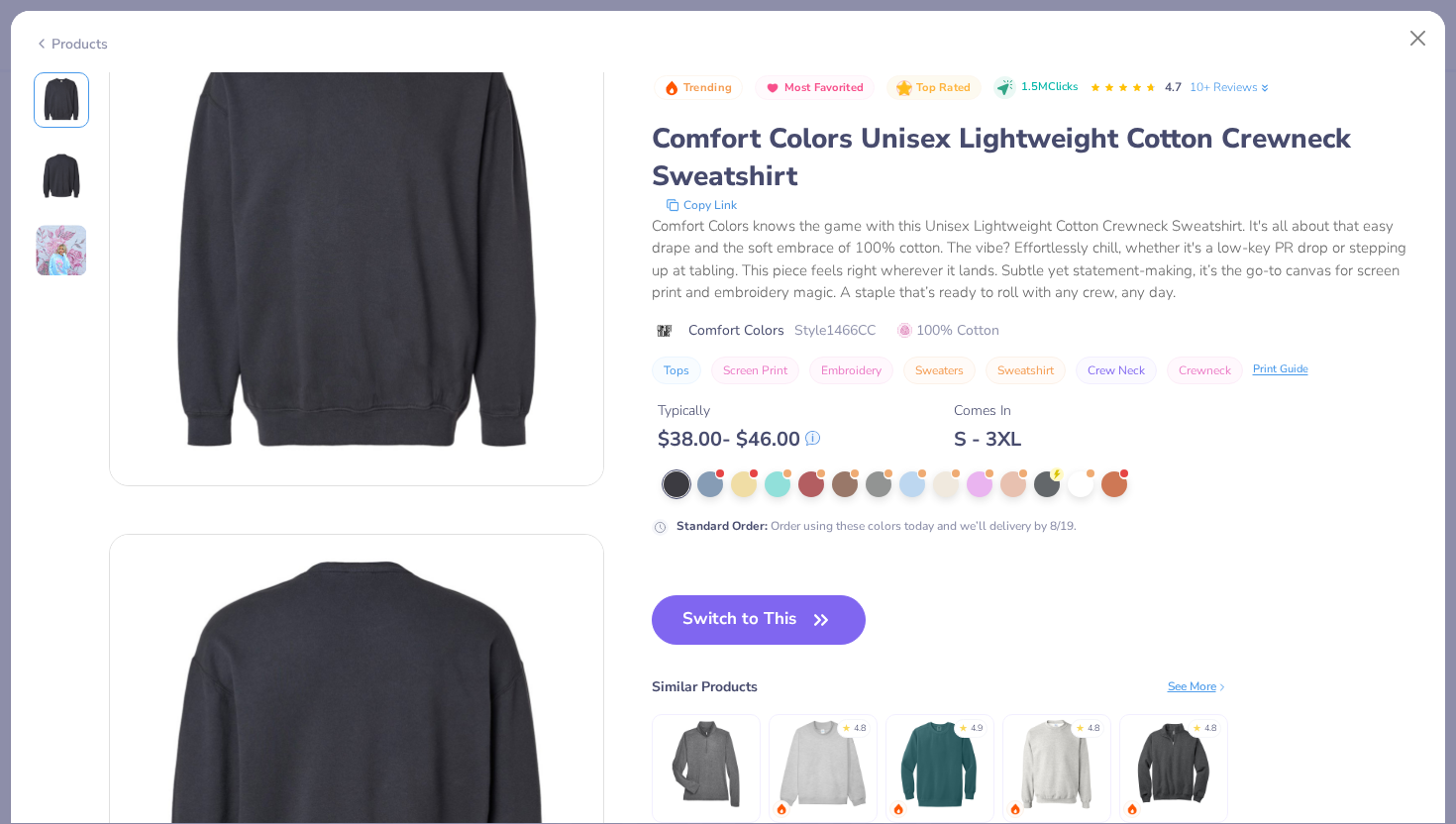 scroll, scrollTop: 212, scrollLeft: 0, axis: vertical 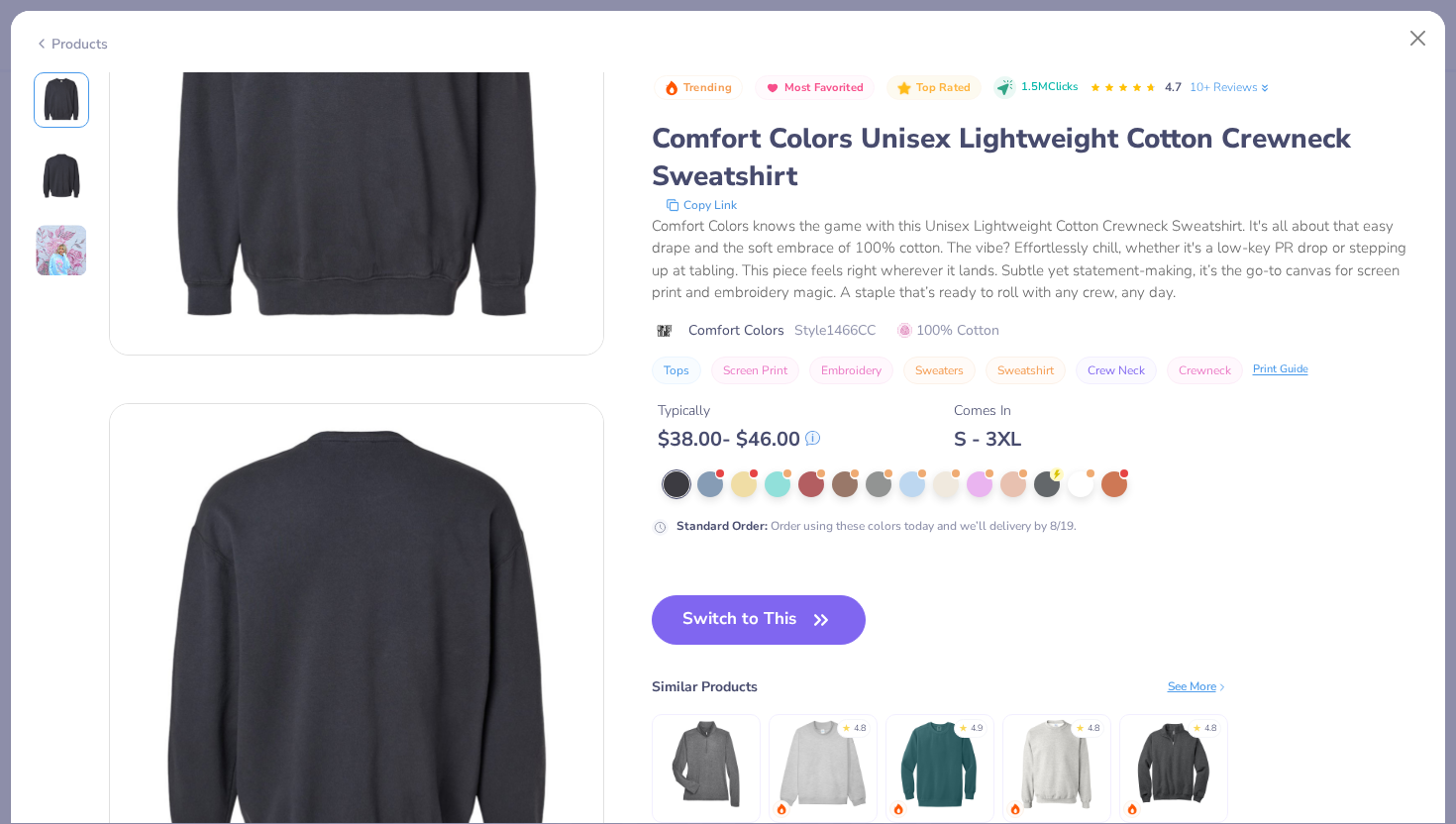 click at bounding box center [1056, 764] 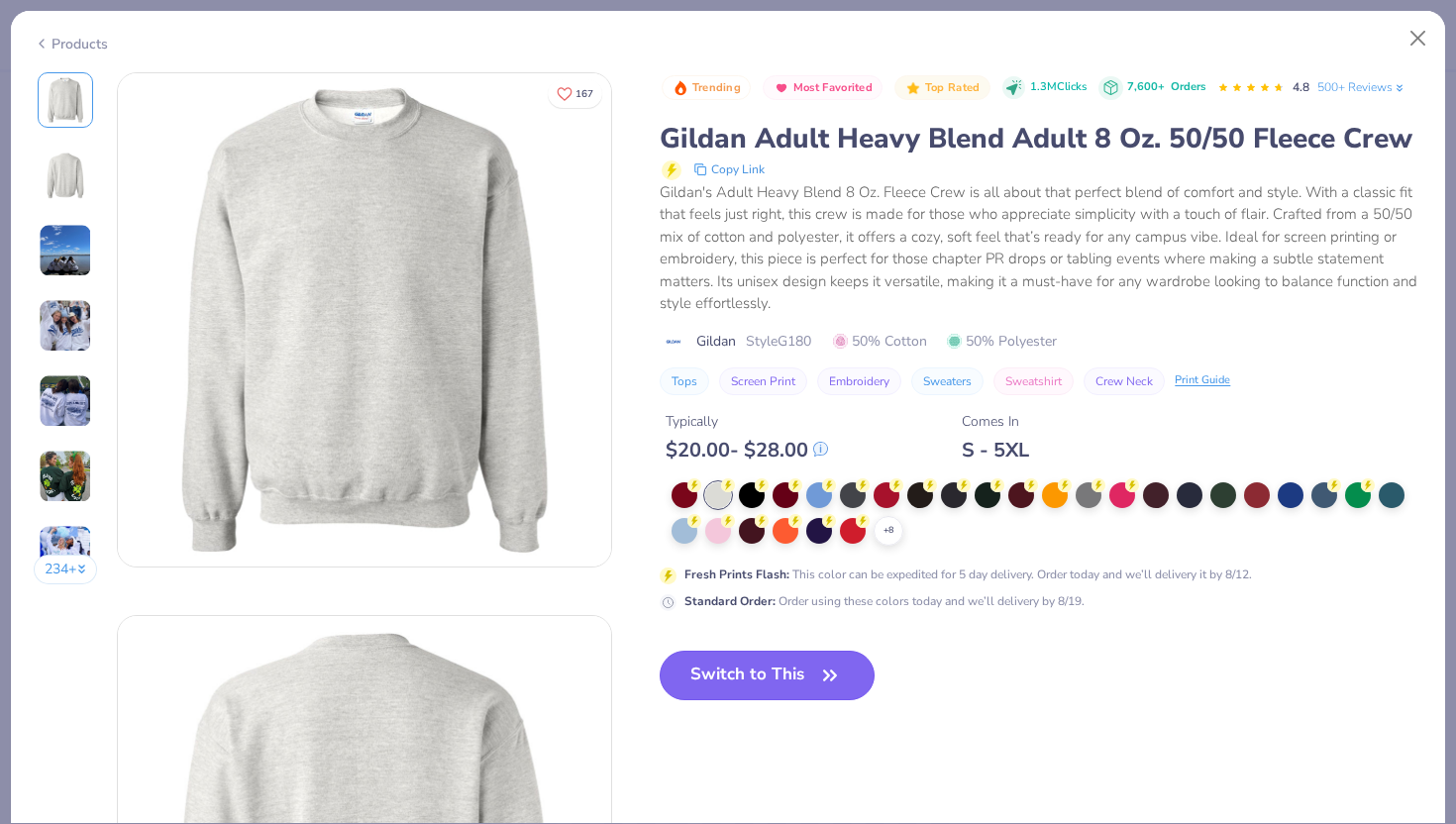 click on "Switch to This" at bounding box center [767, 675] 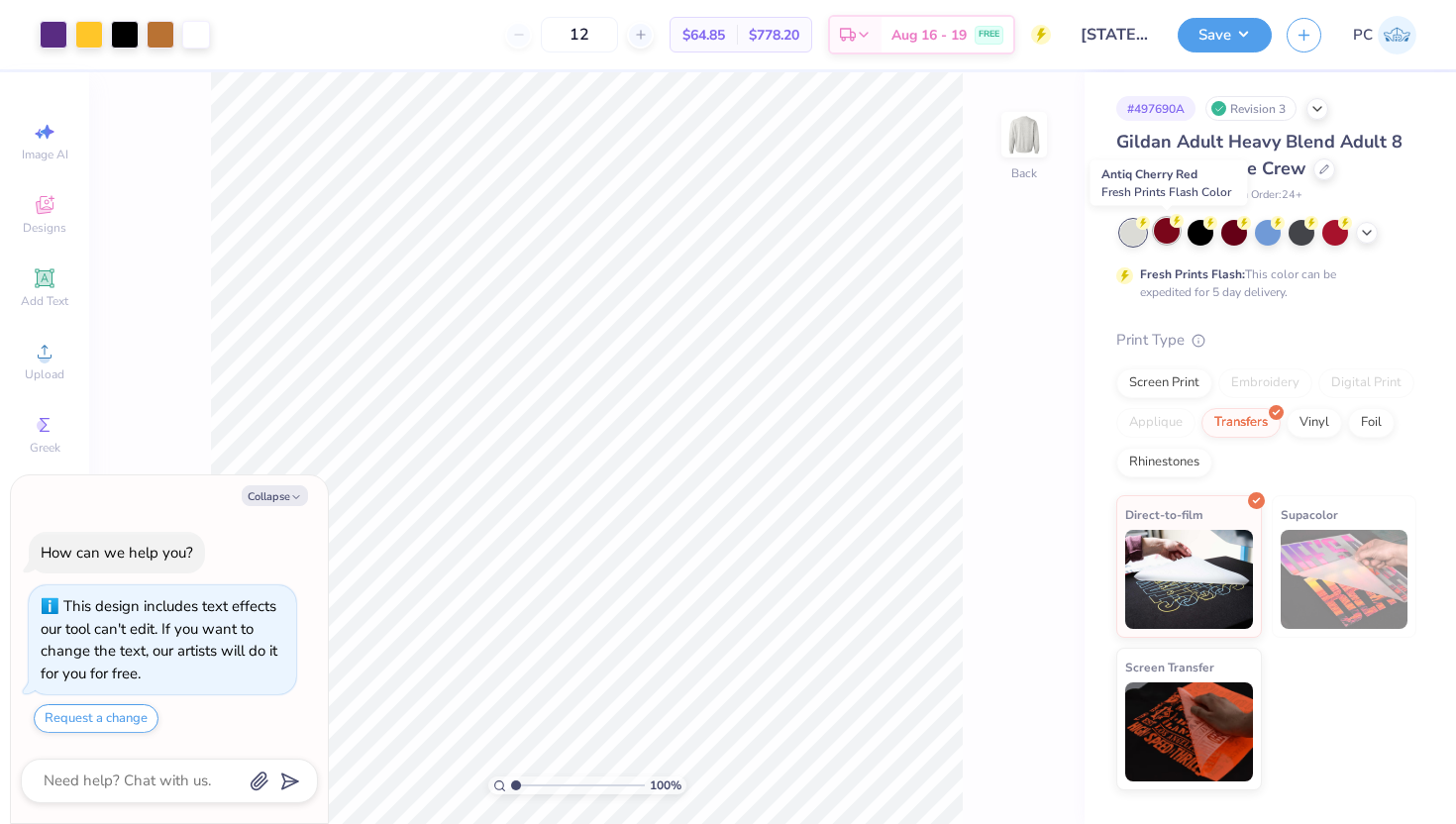 click at bounding box center (1167, 231) 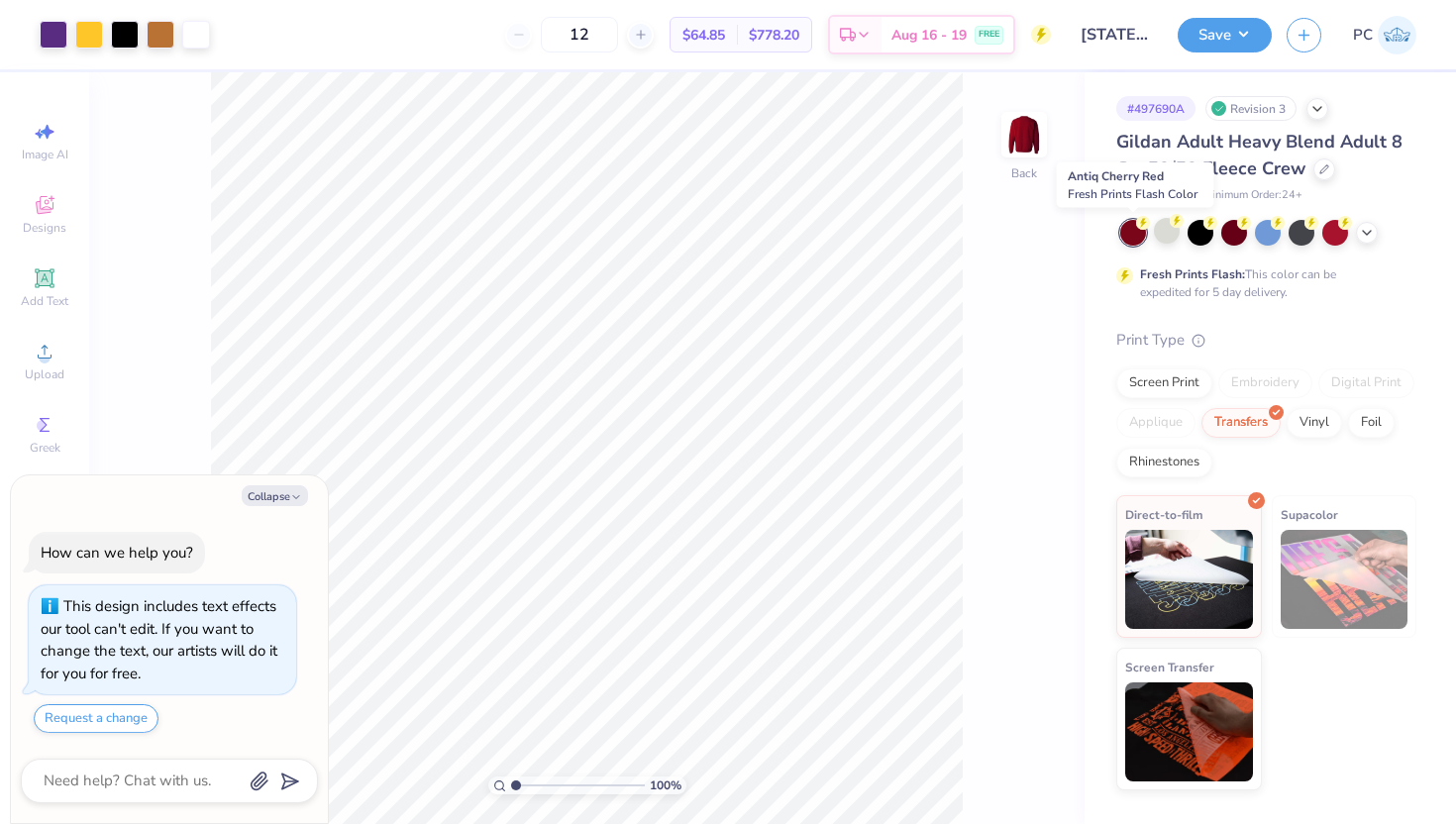 click at bounding box center [1133, 233] 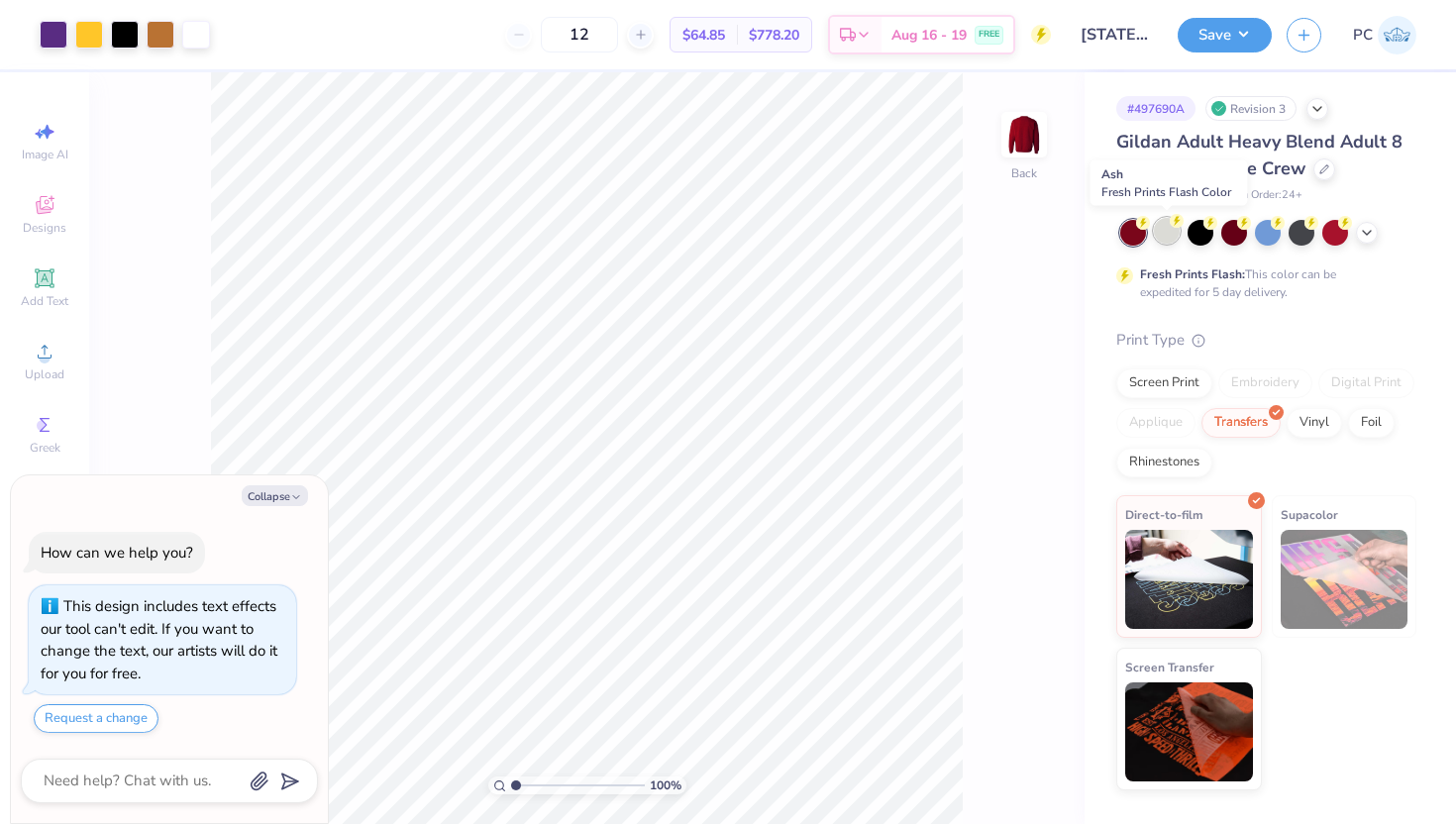 click at bounding box center [1167, 231] 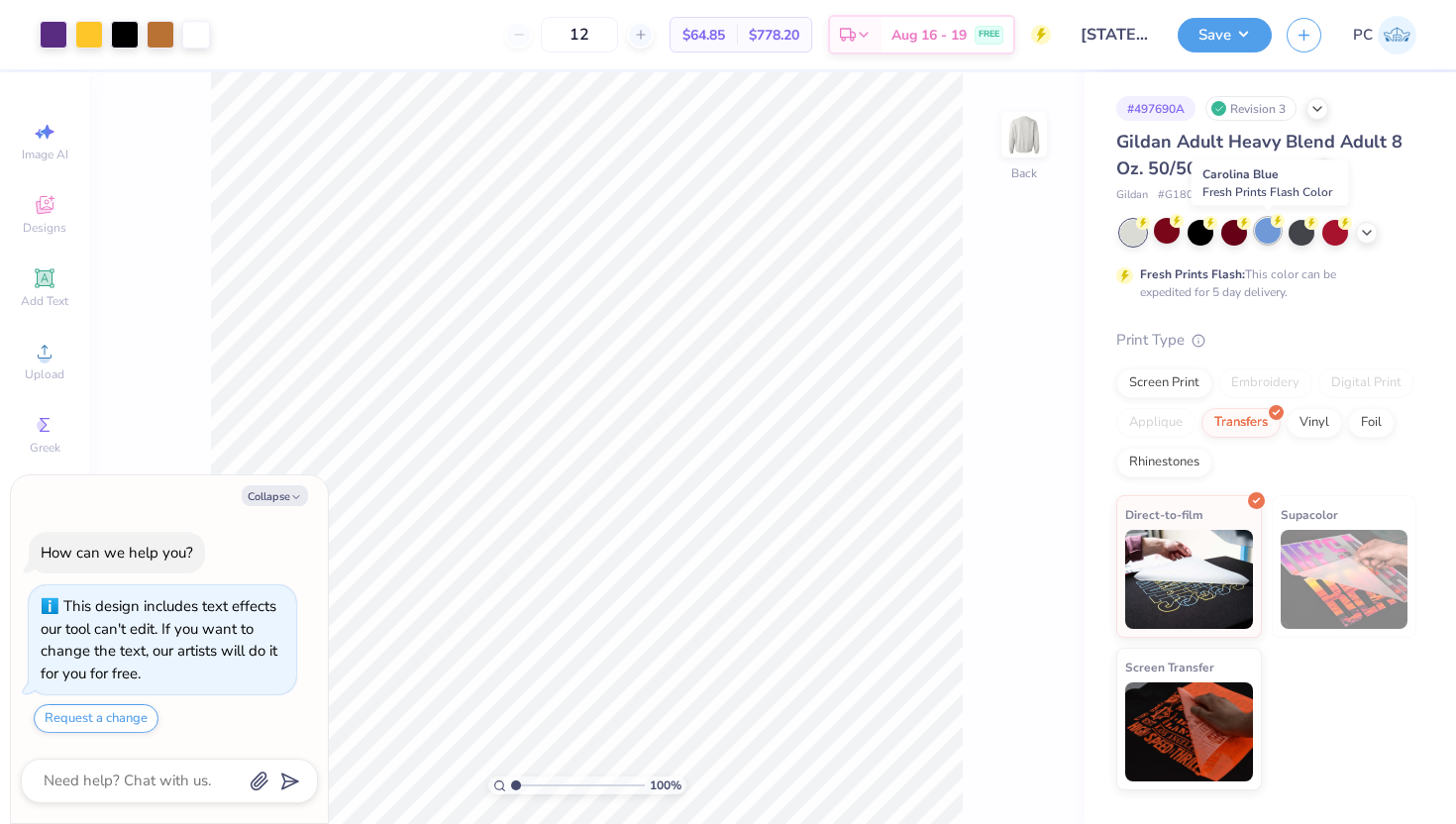 click at bounding box center (1268, 231) 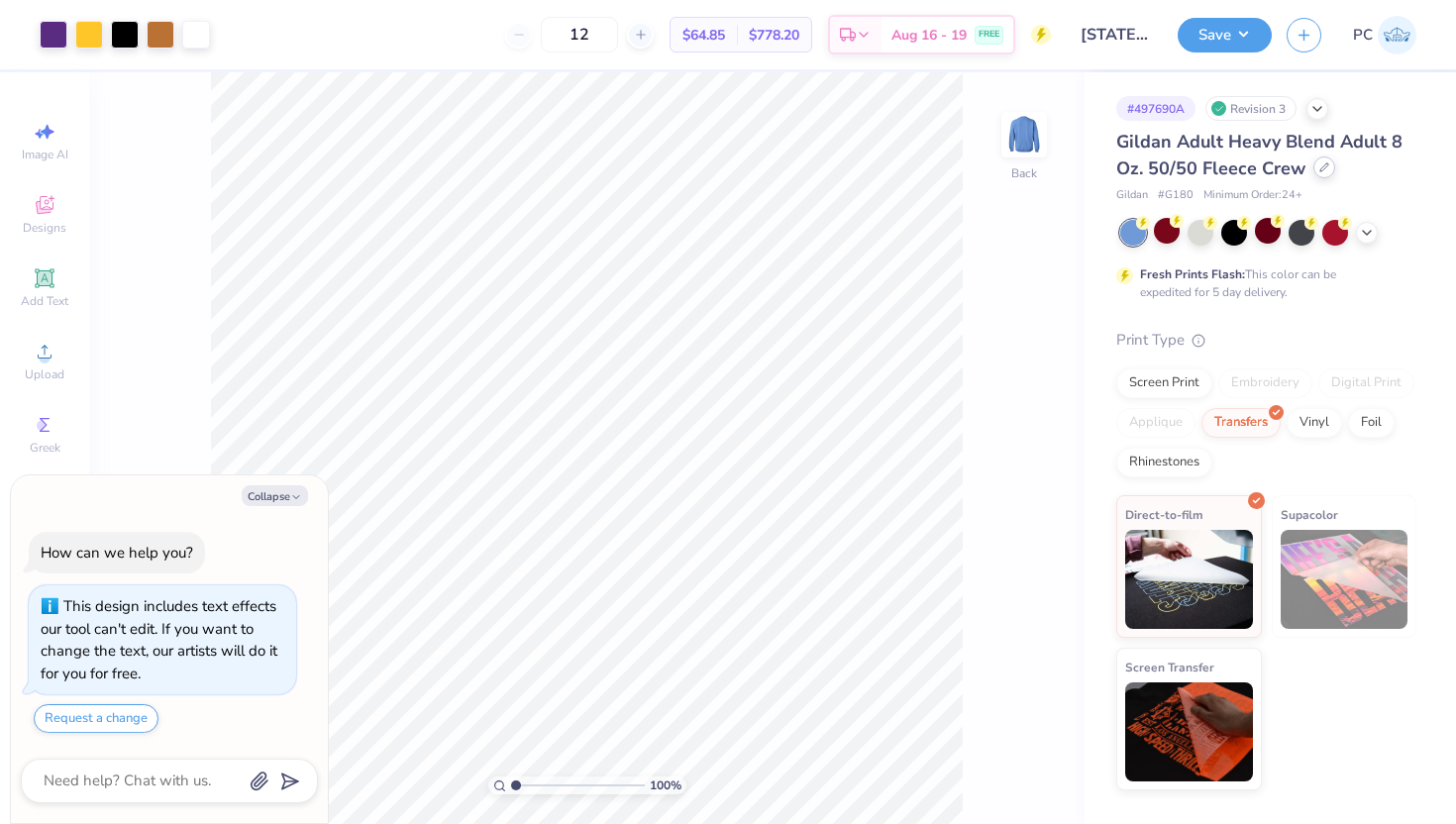 click 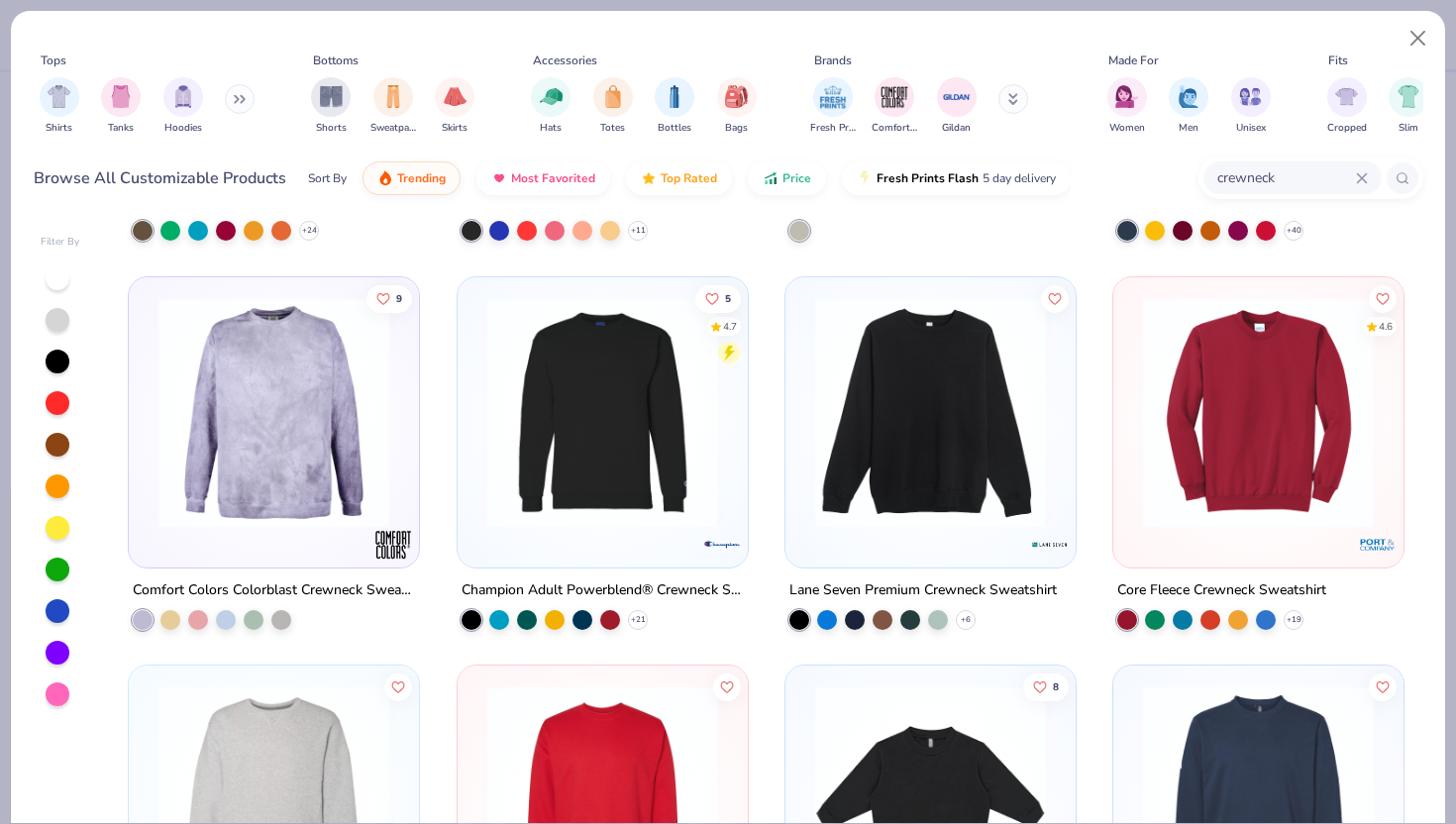 scroll, scrollTop: 718, scrollLeft: 0, axis: vertical 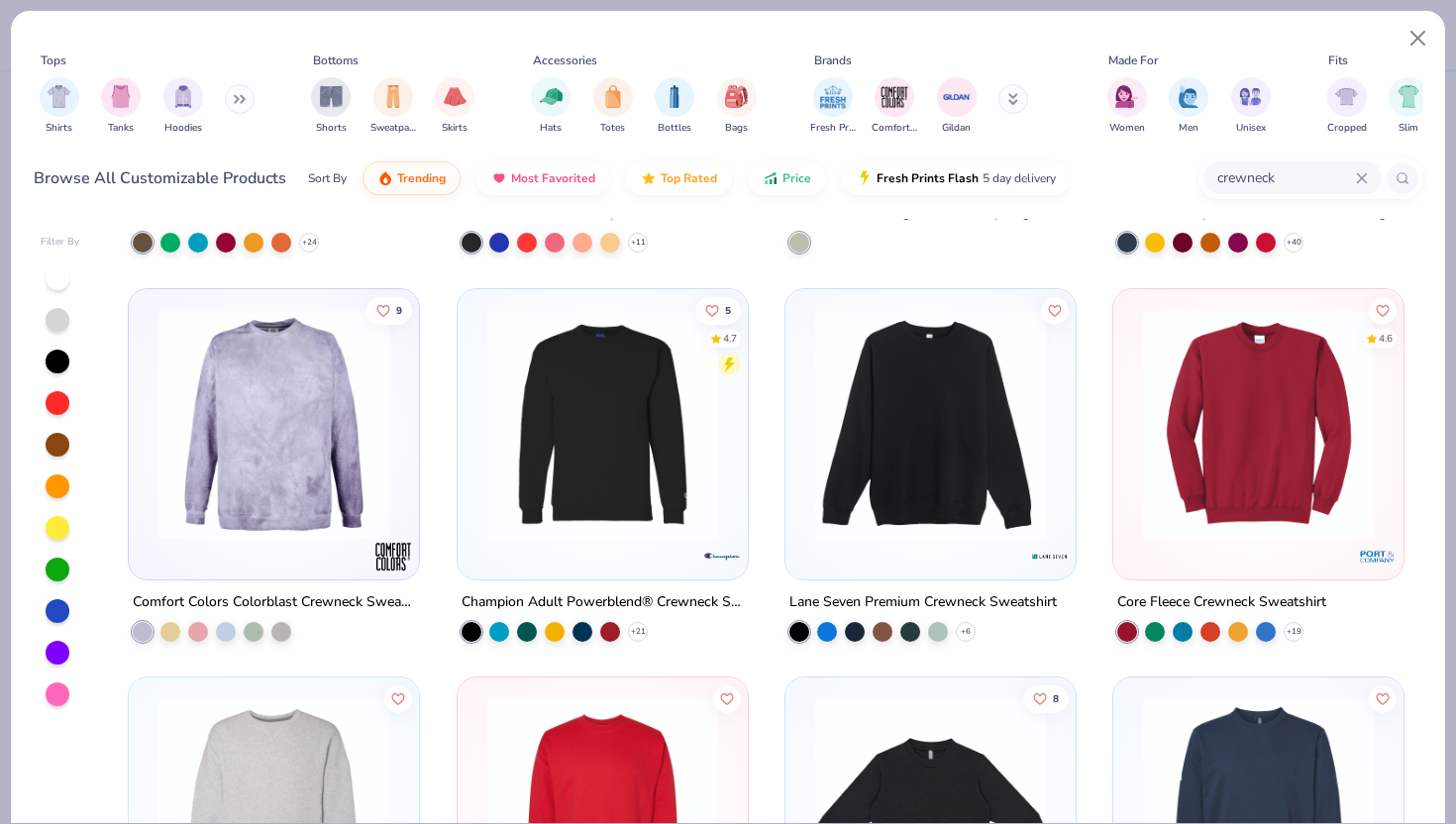 click at bounding box center (1258, 423) 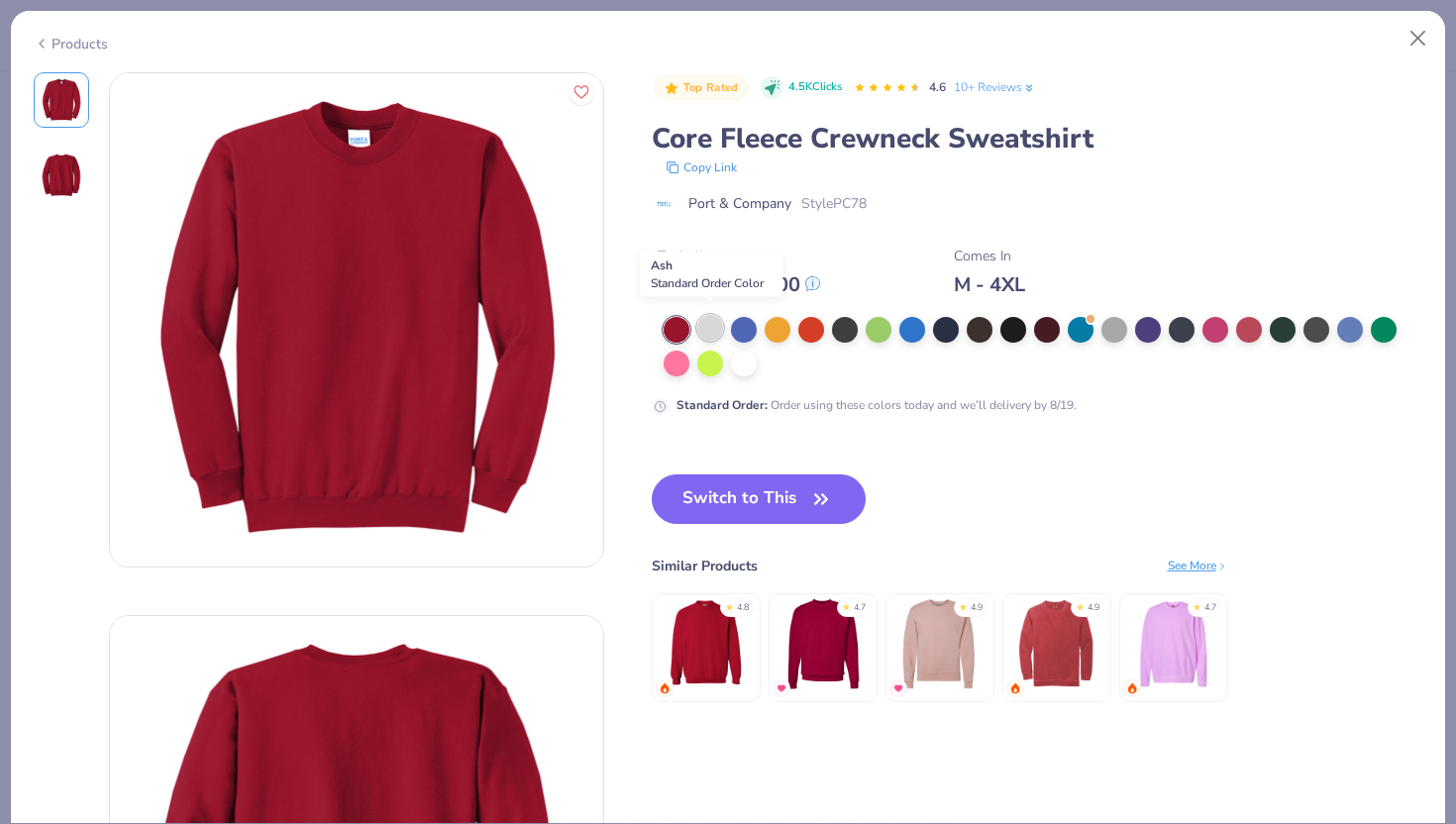 click at bounding box center [710, 328] 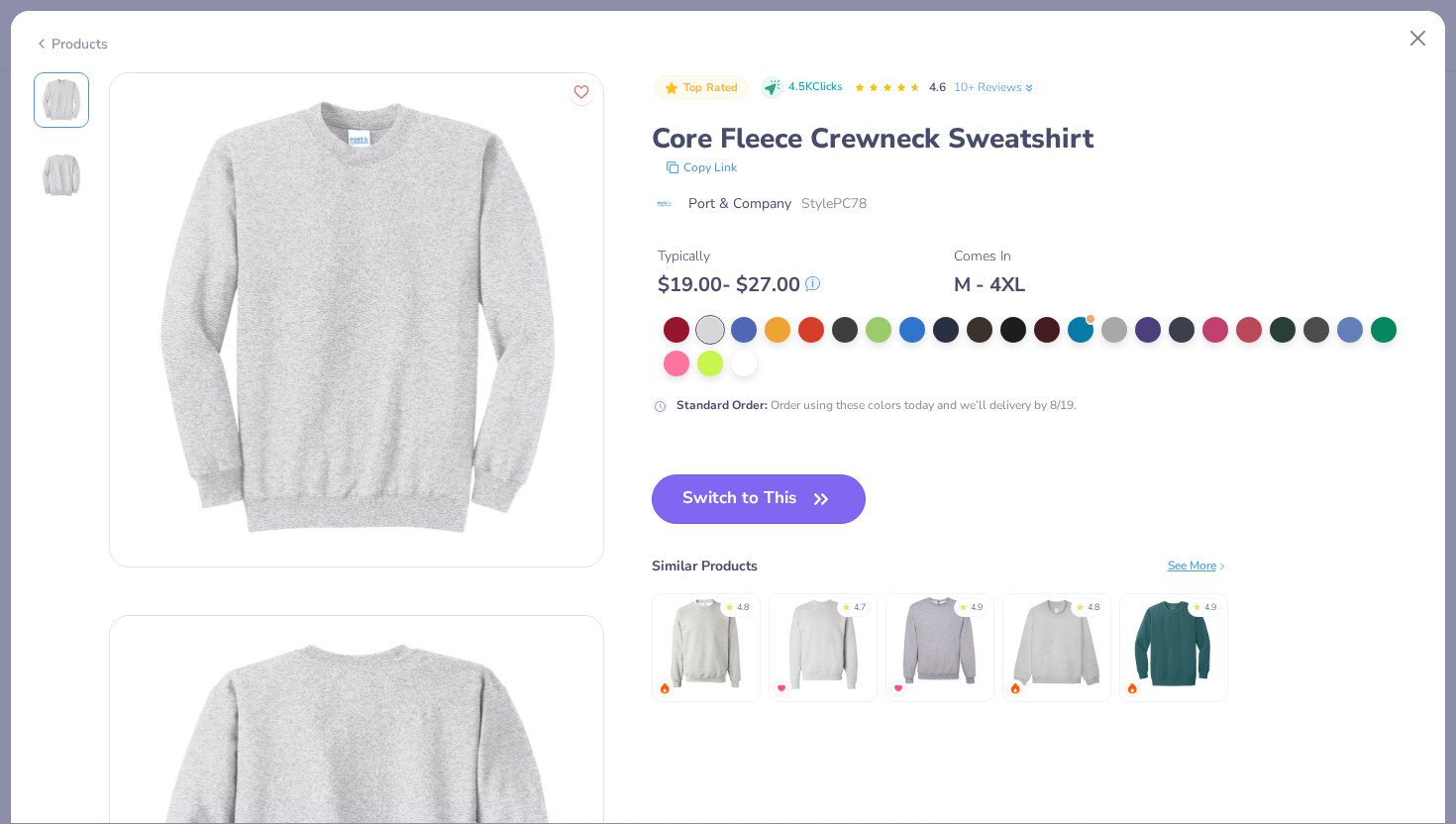 click on "Switch to This" at bounding box center [759, 499] 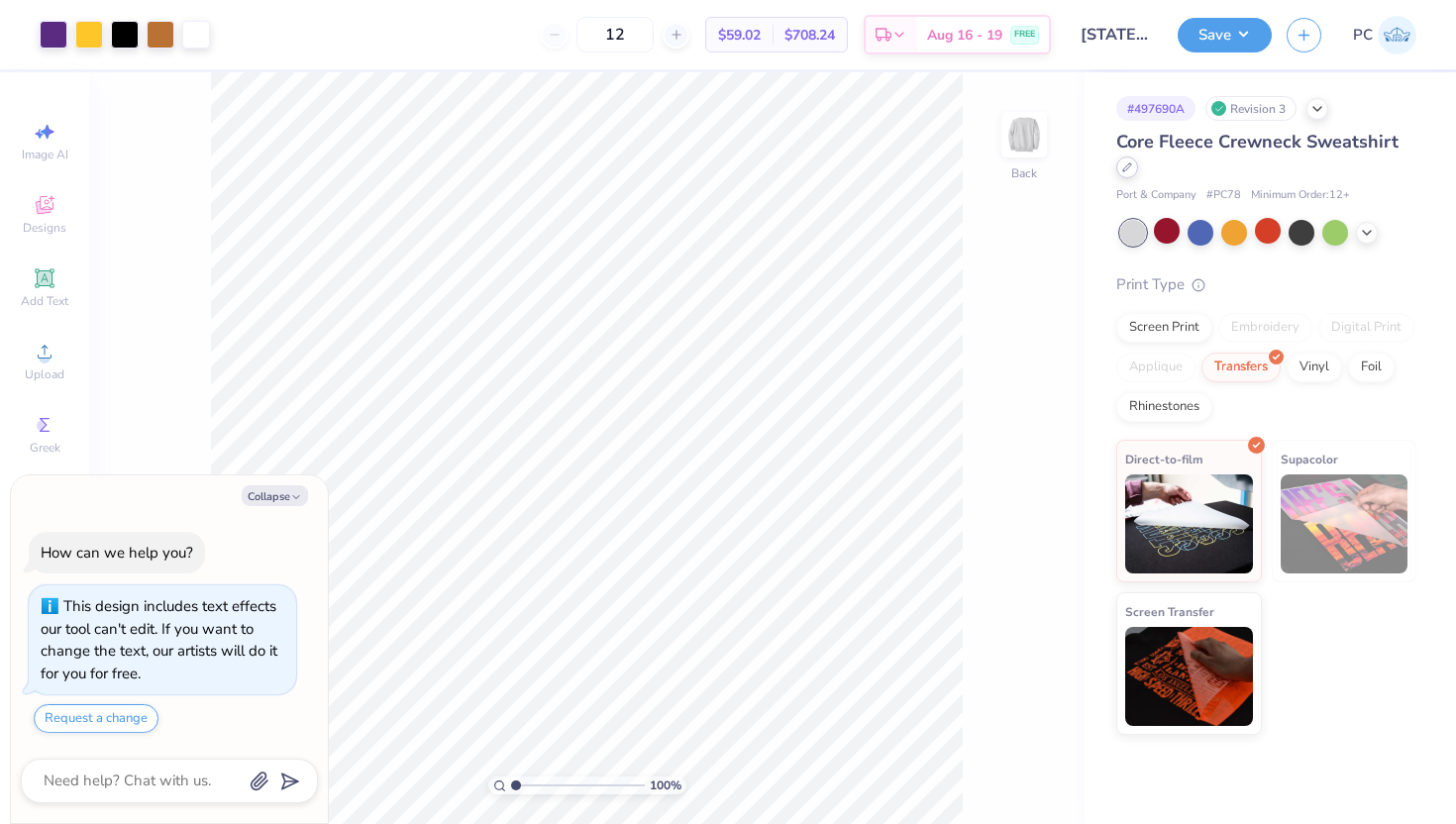 click 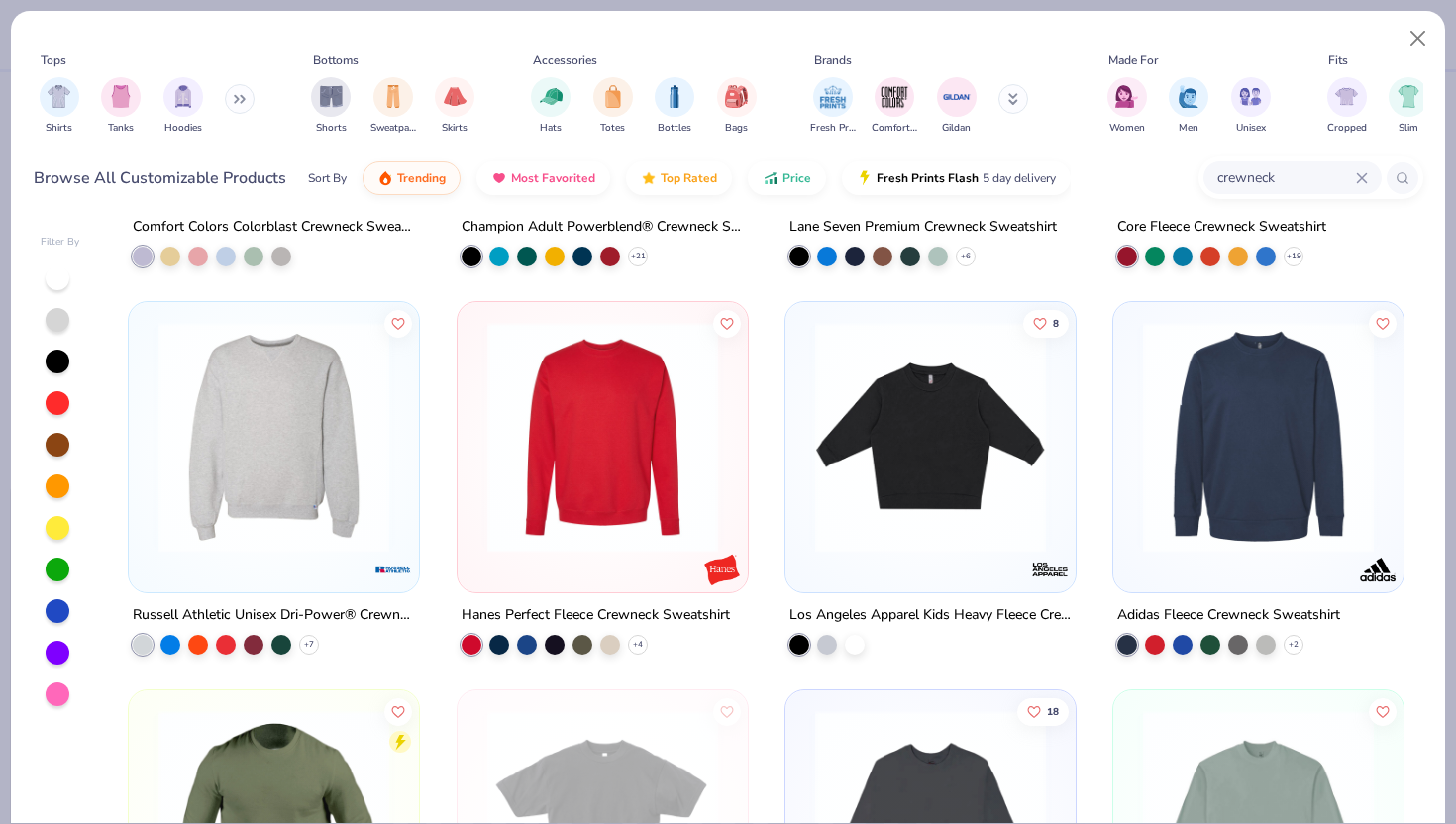 scroll, scrollTop: 1191, scrollLeft: 0, axis: vertical 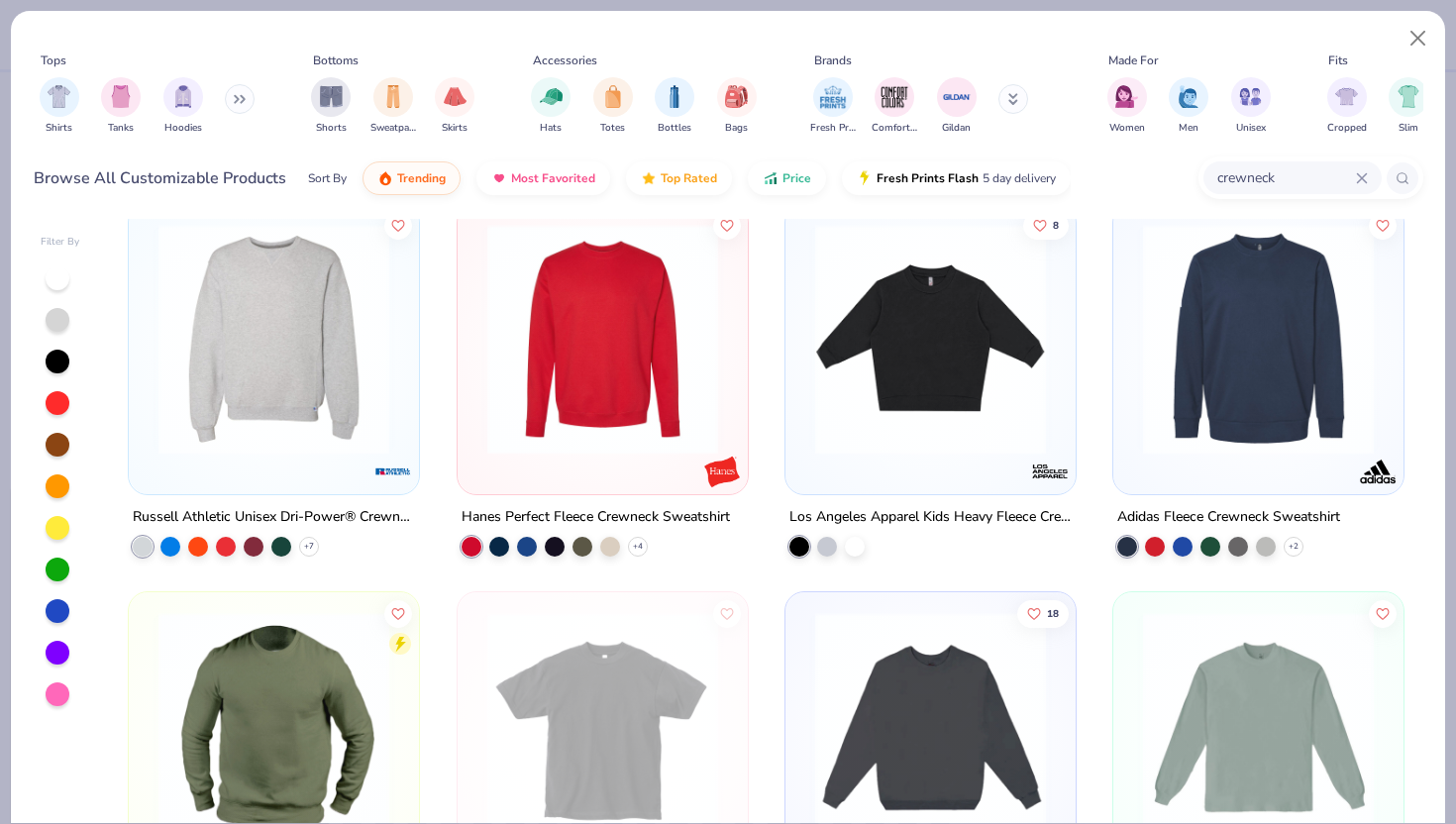 click at bounding box center (273, 339) 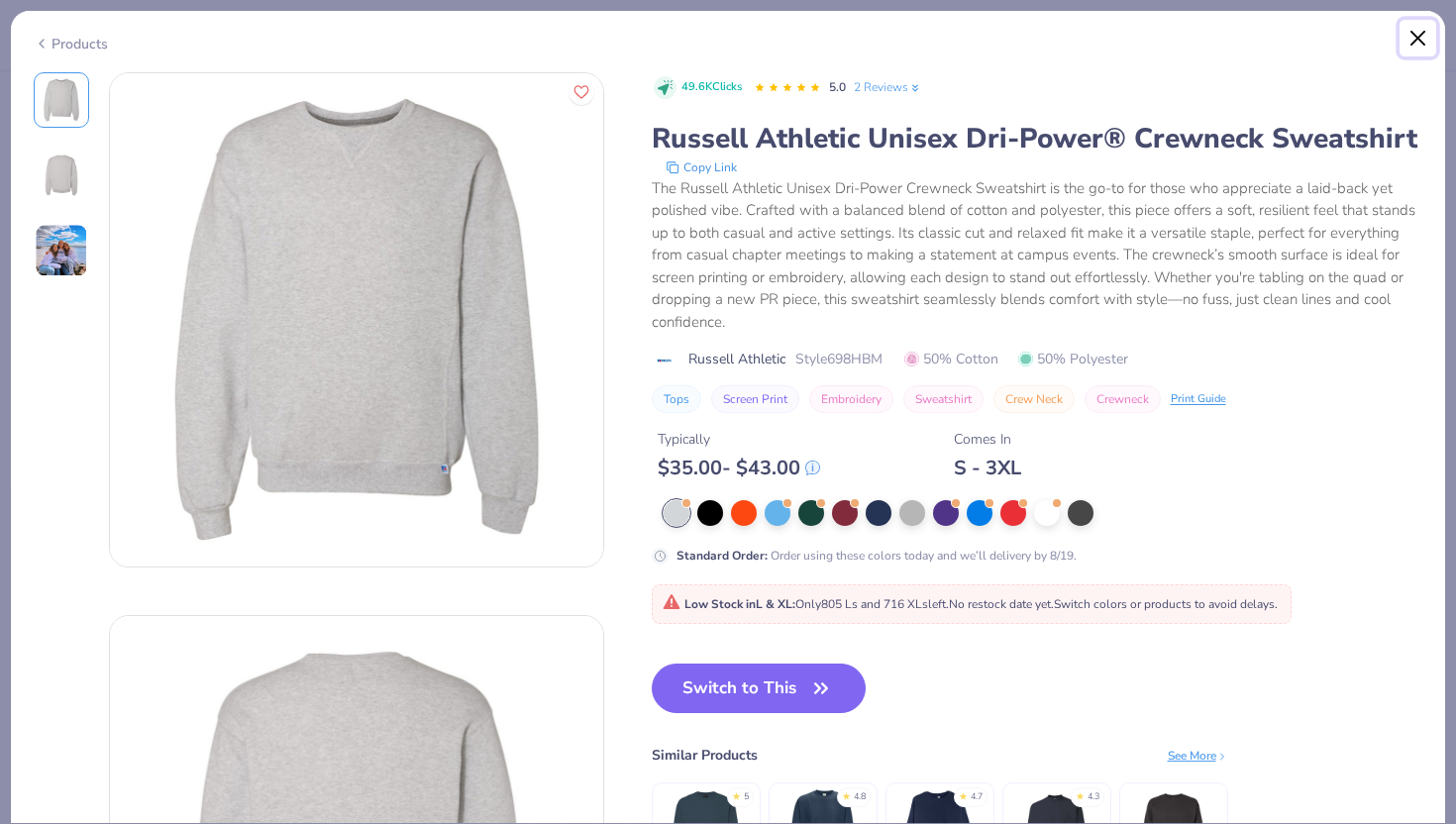 click at bounding box center [1418, 39] 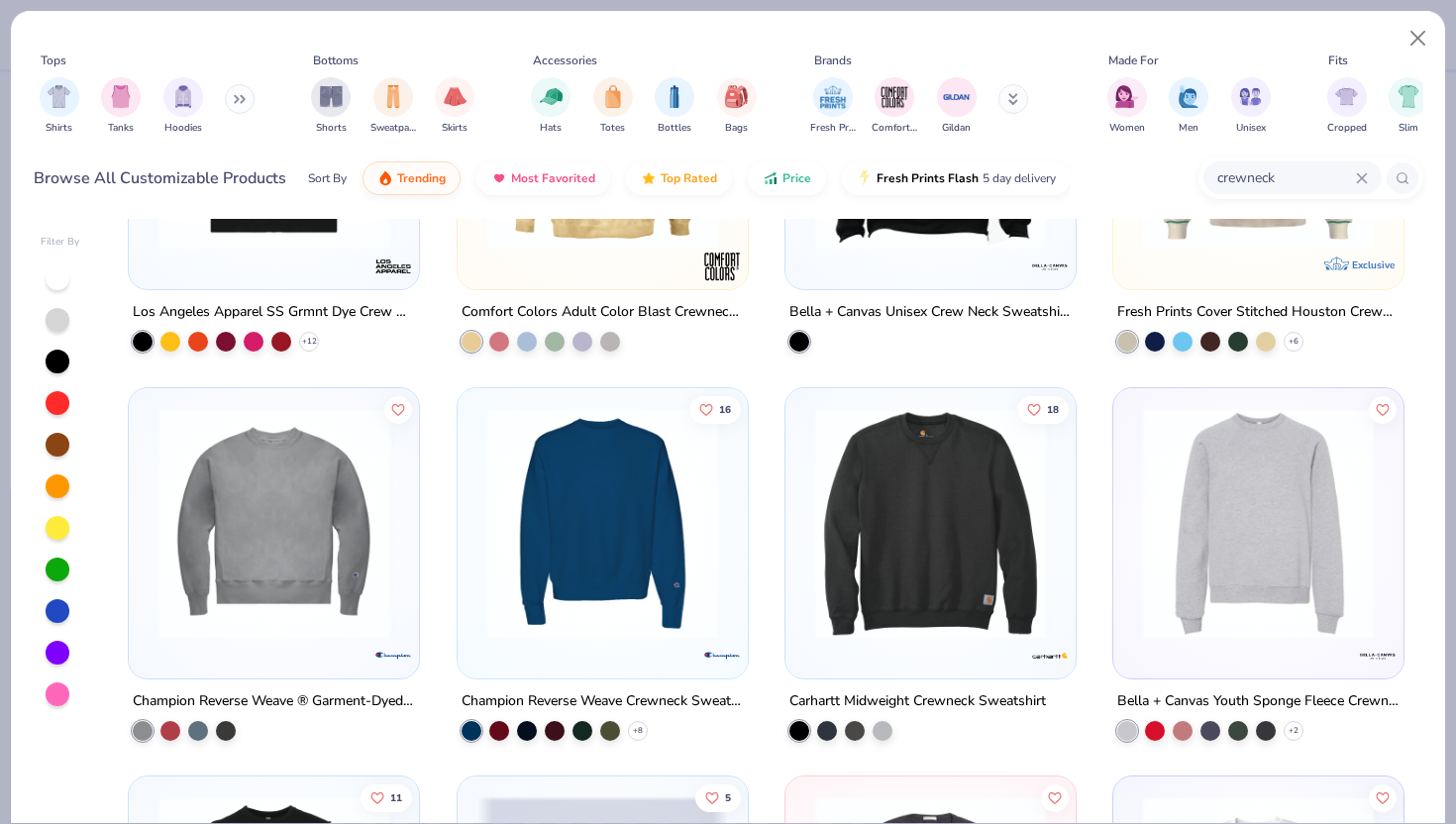 scroll, scrollTop: 2176, scrollLeft: 0, axis: vertical 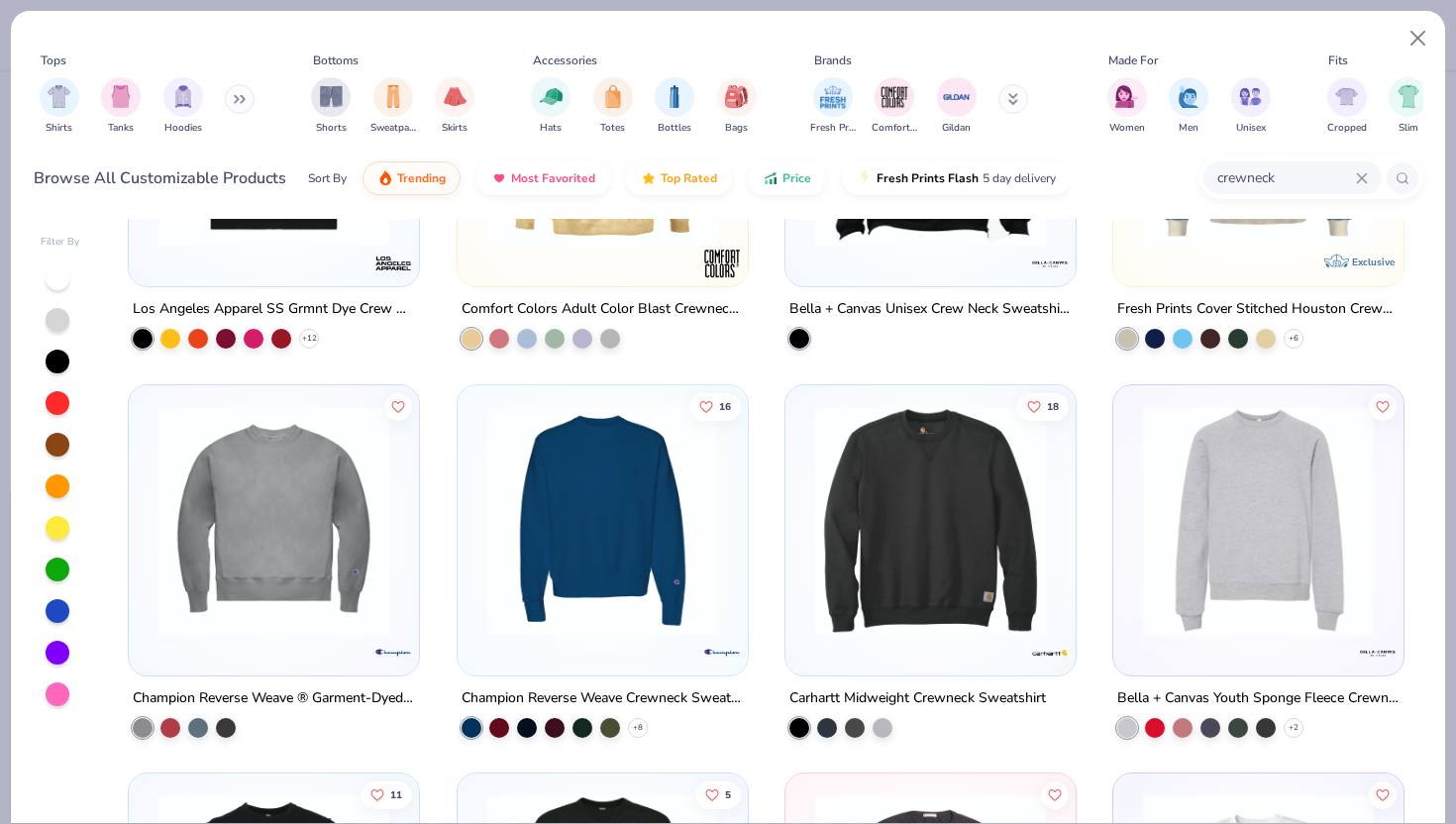 click at bounding box center [1258, 519] 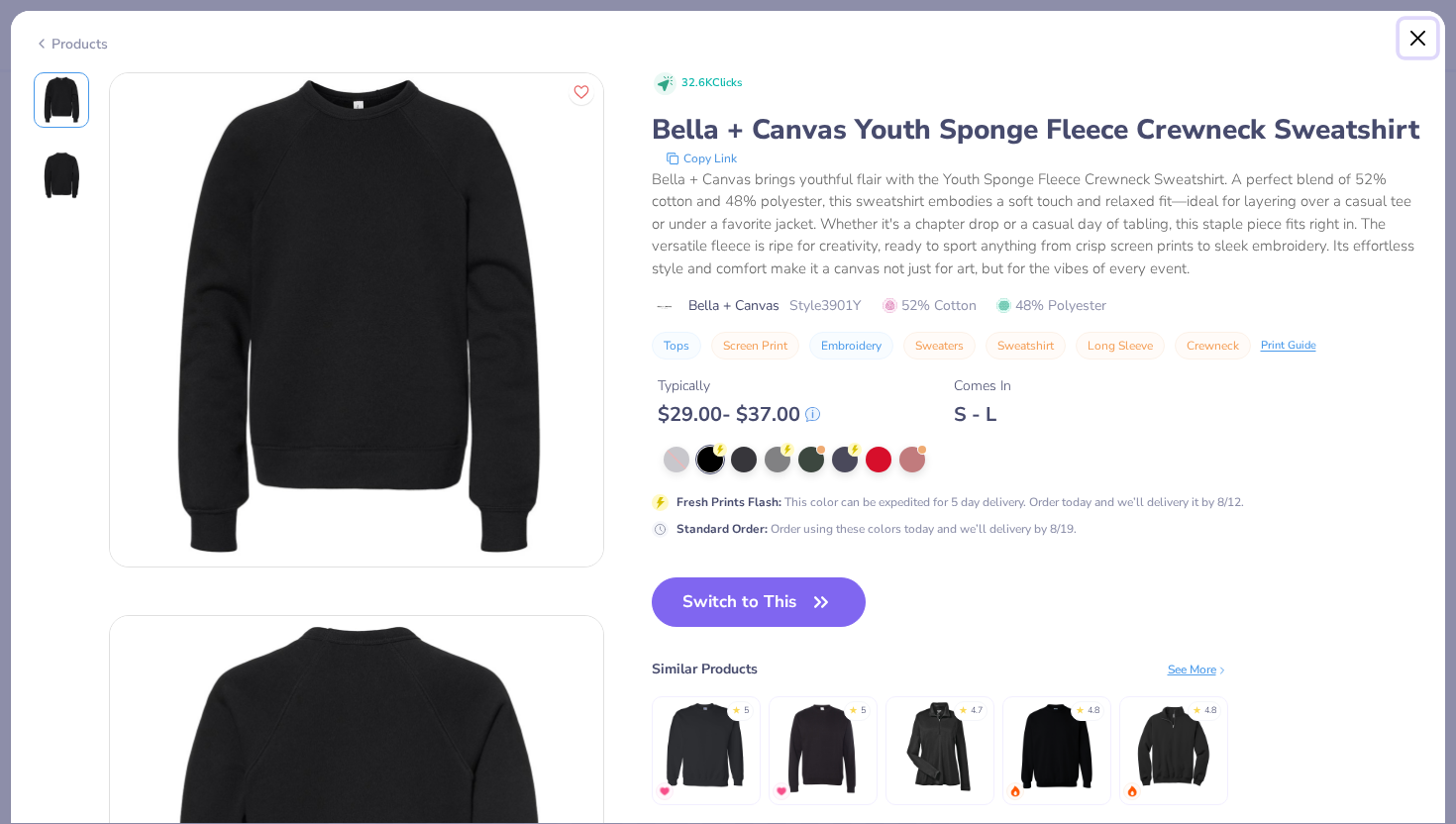 click at bounding box center (1418, 39) 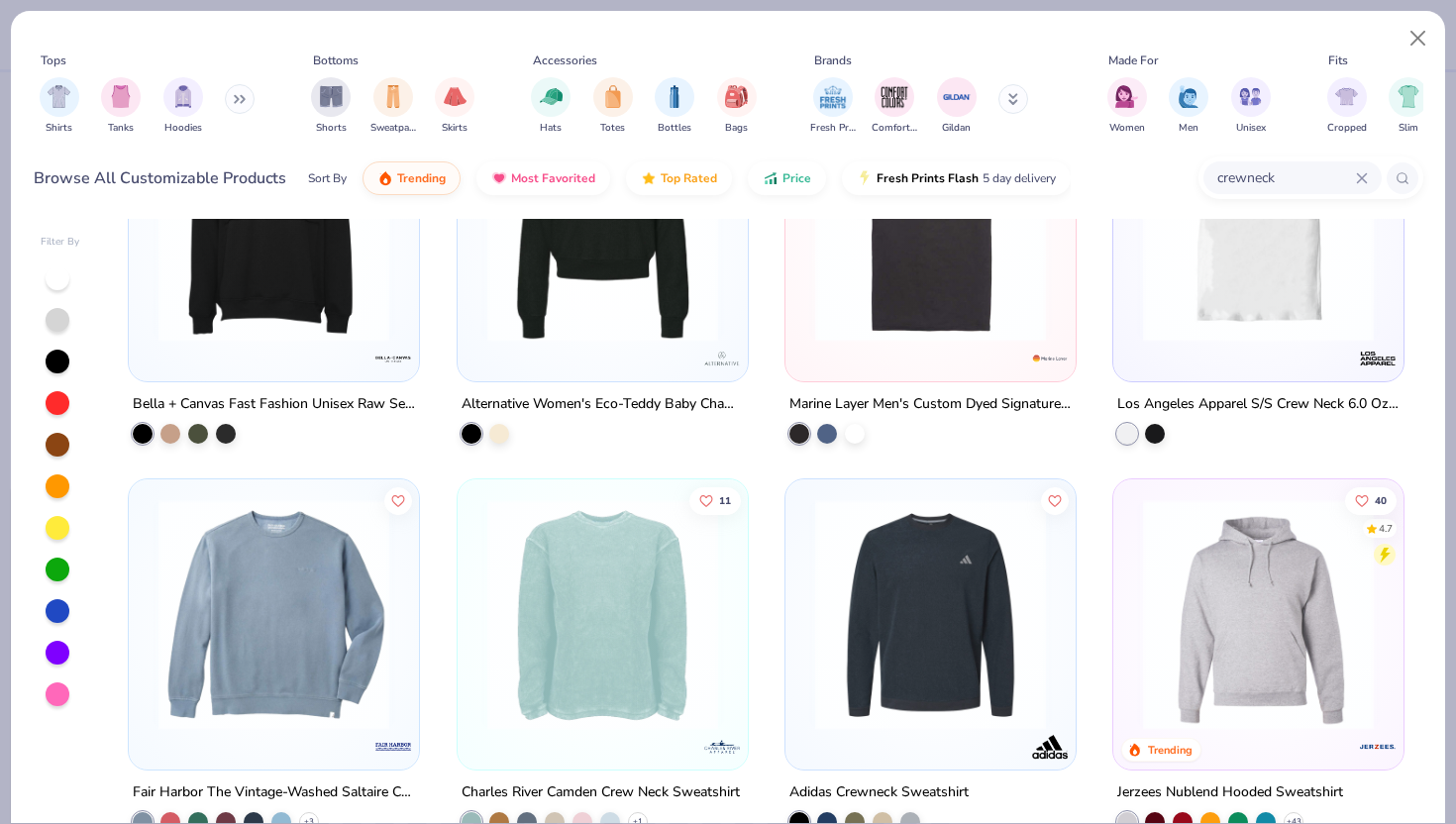 scroll, scrollTop: 2901, scrollLeft: 0, axis: vertical 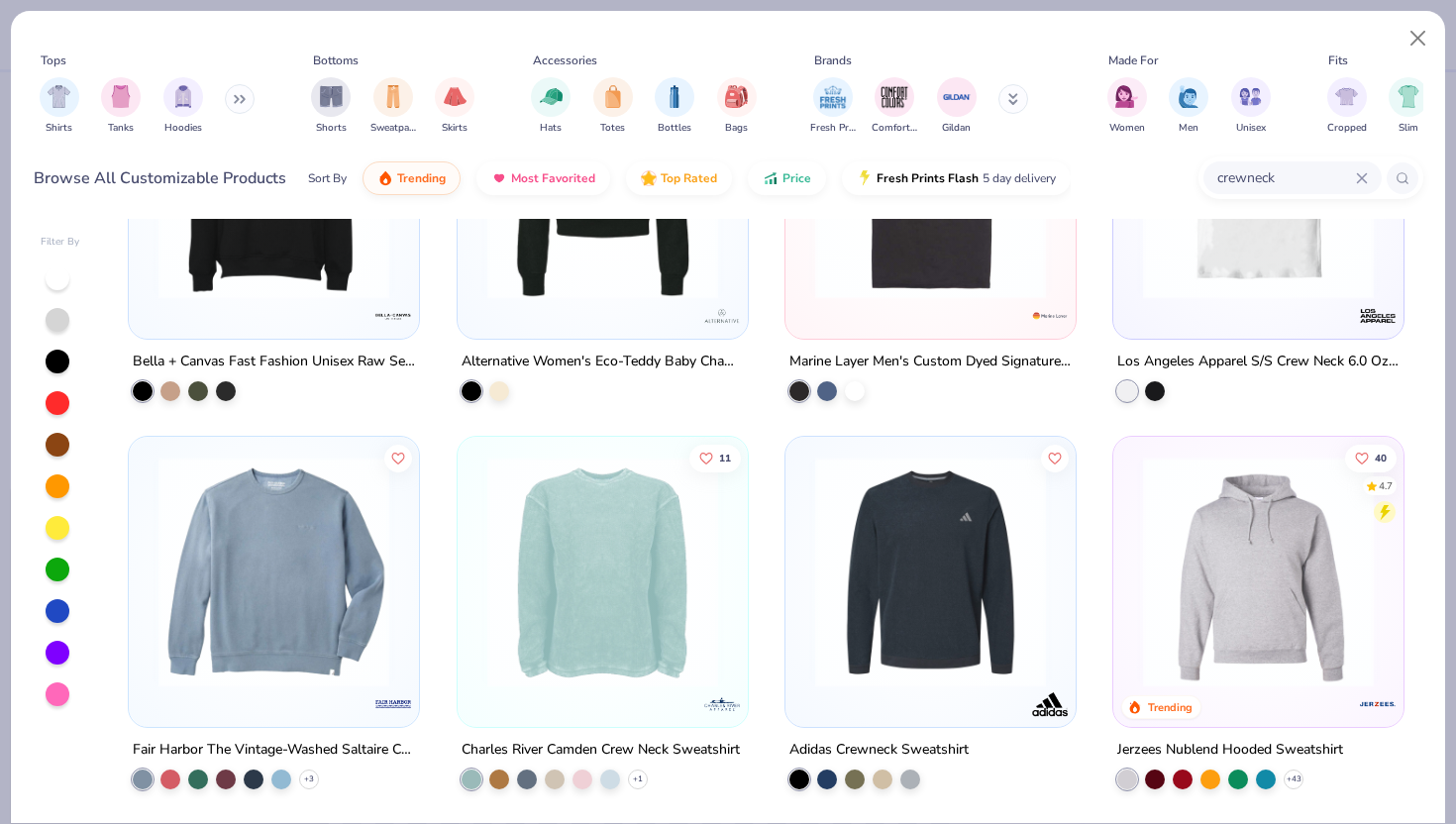 click at bounding box center (273, 571) 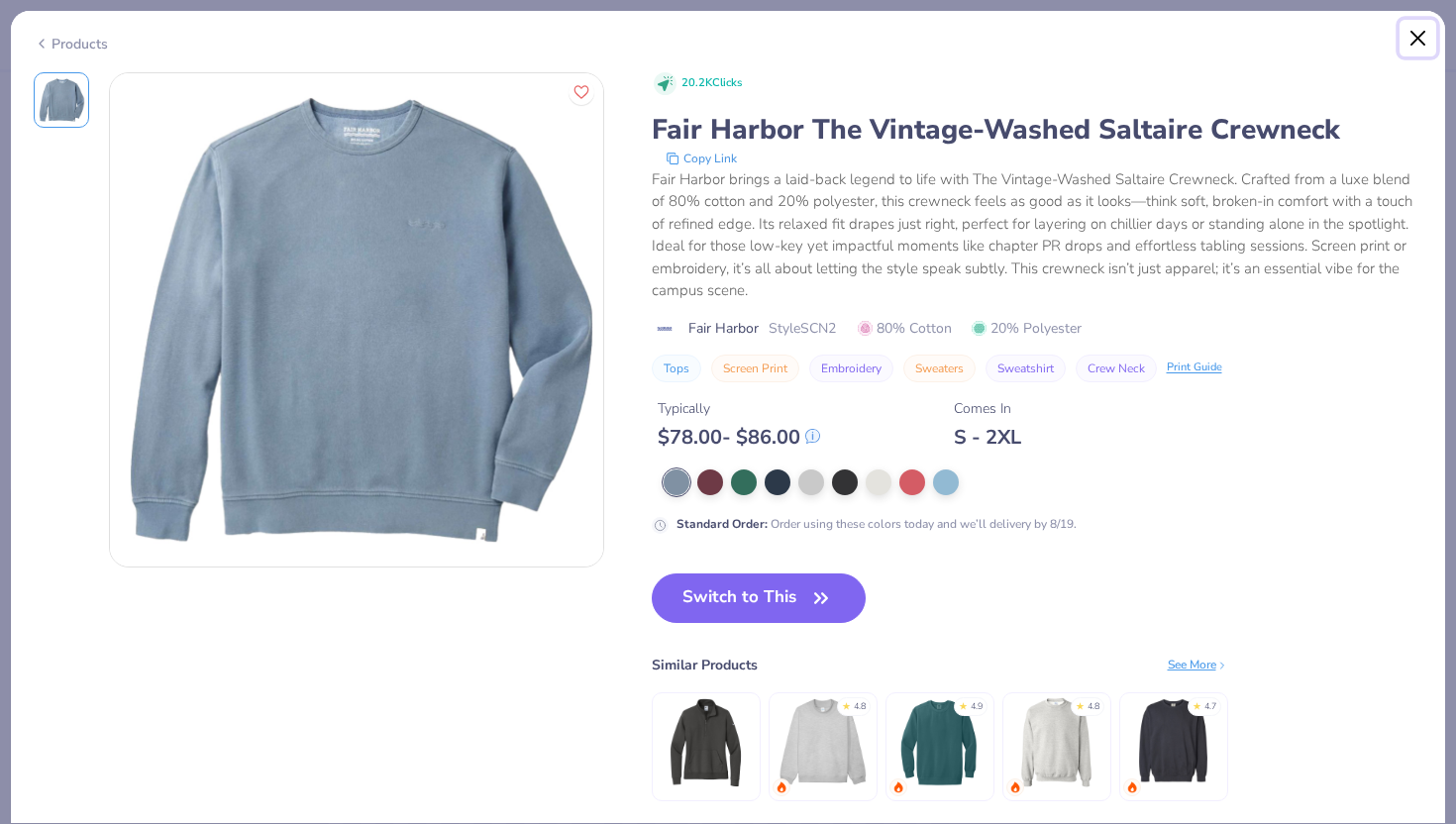 click at bounding box center [1418, 39] 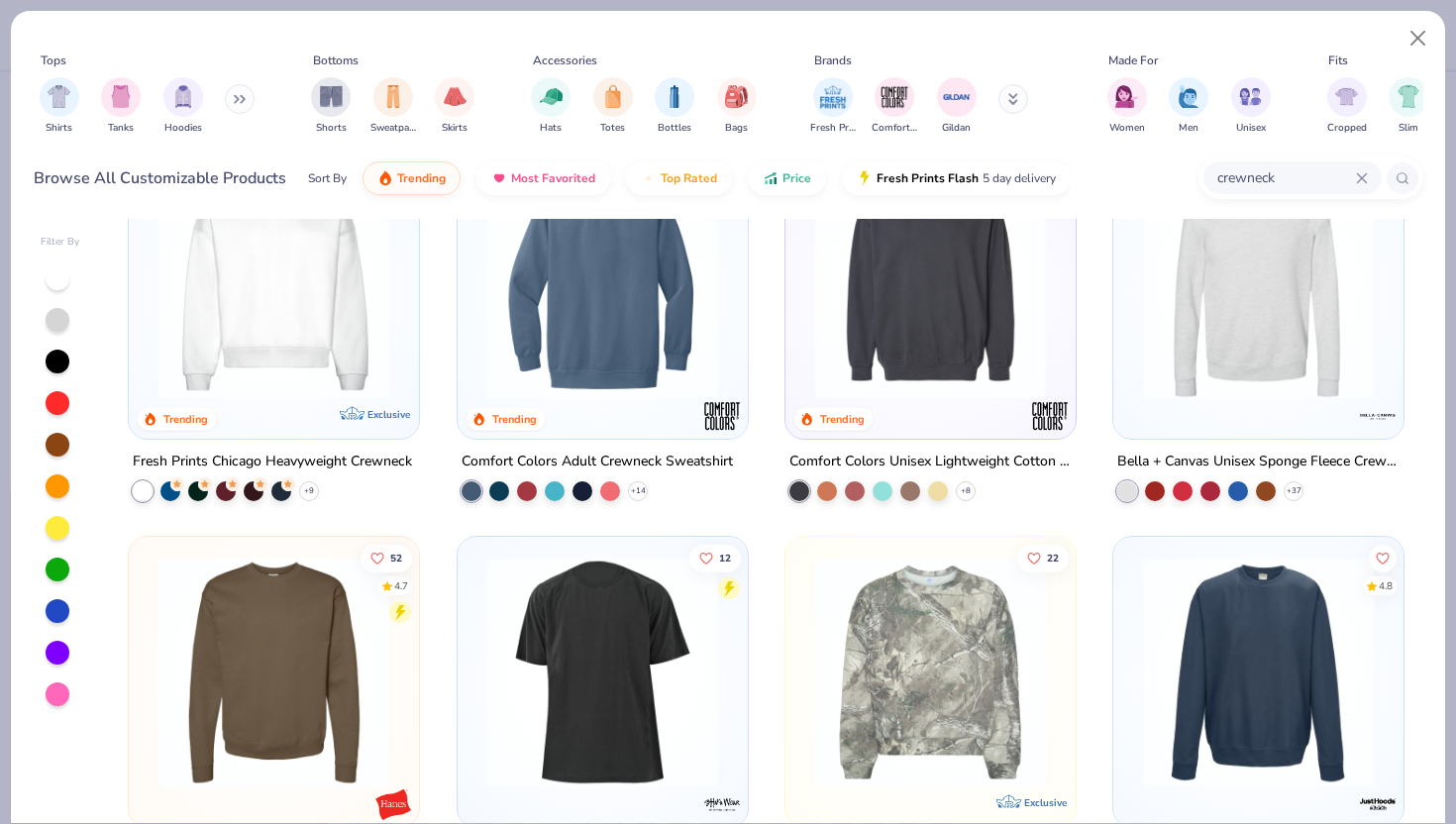 scroll, scrollTop: 0, scrollLeft: 0, axis: both 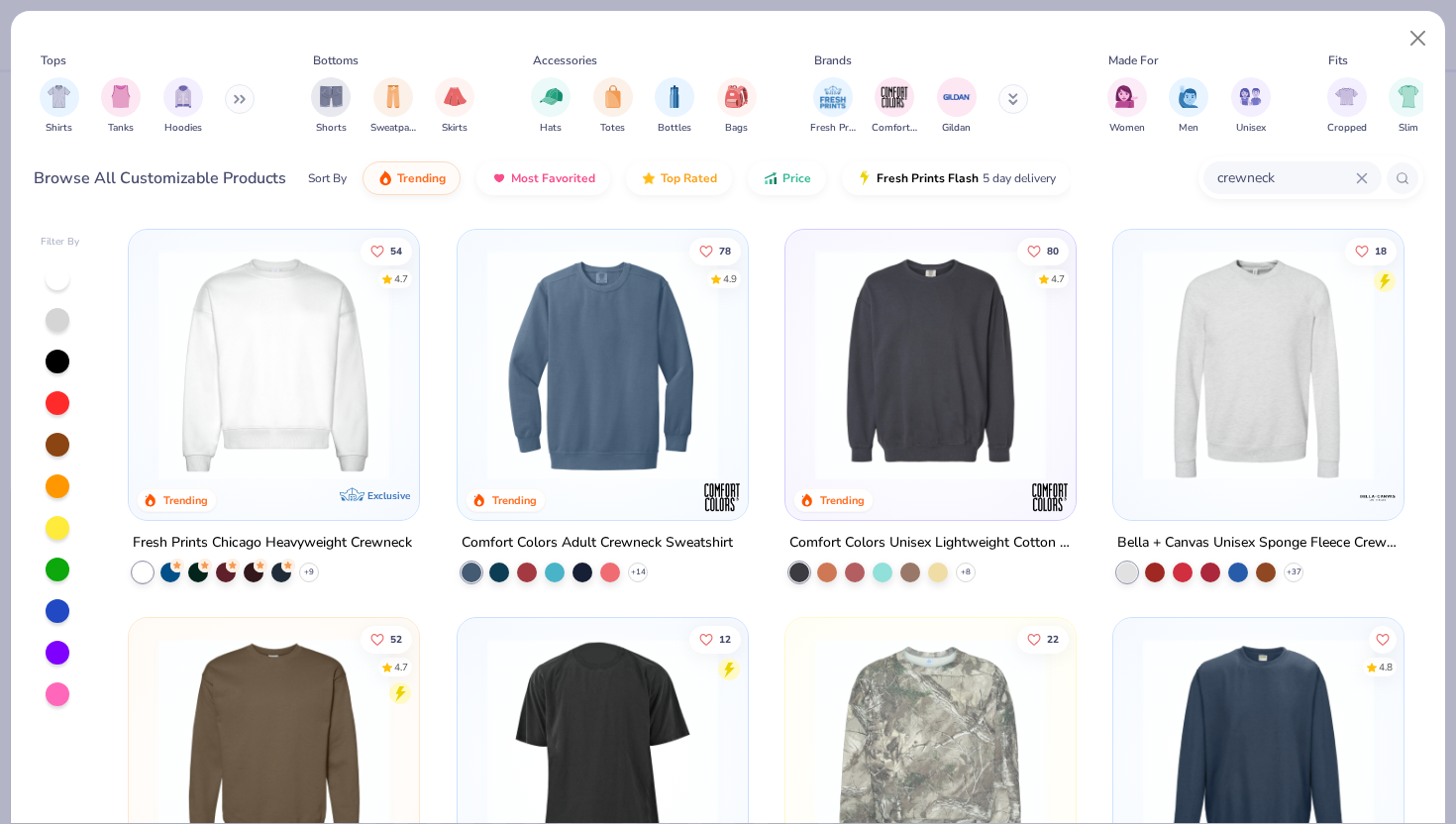 click at bounding box center (273, 364) 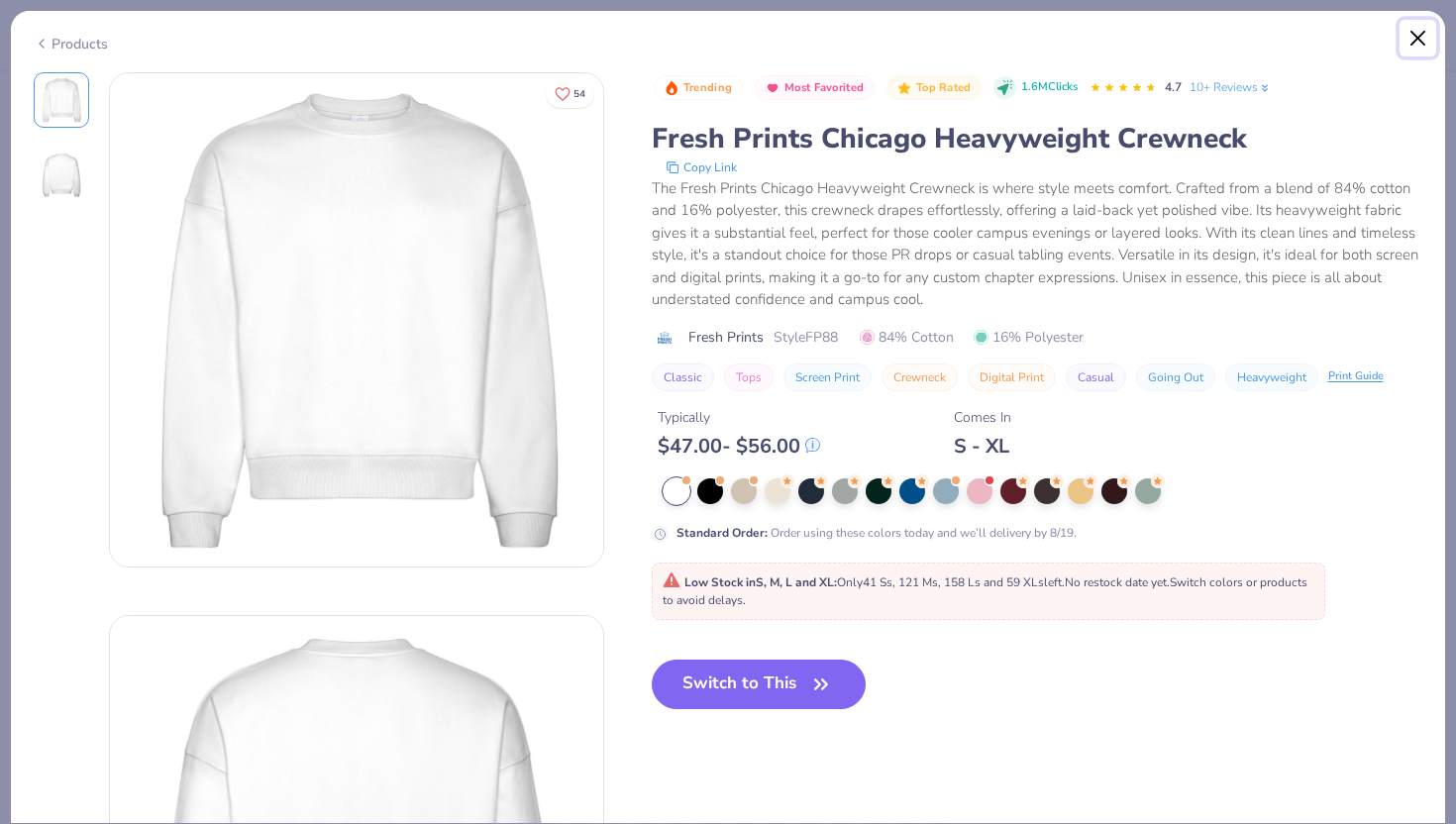 click at bounding box center [1418, 39] 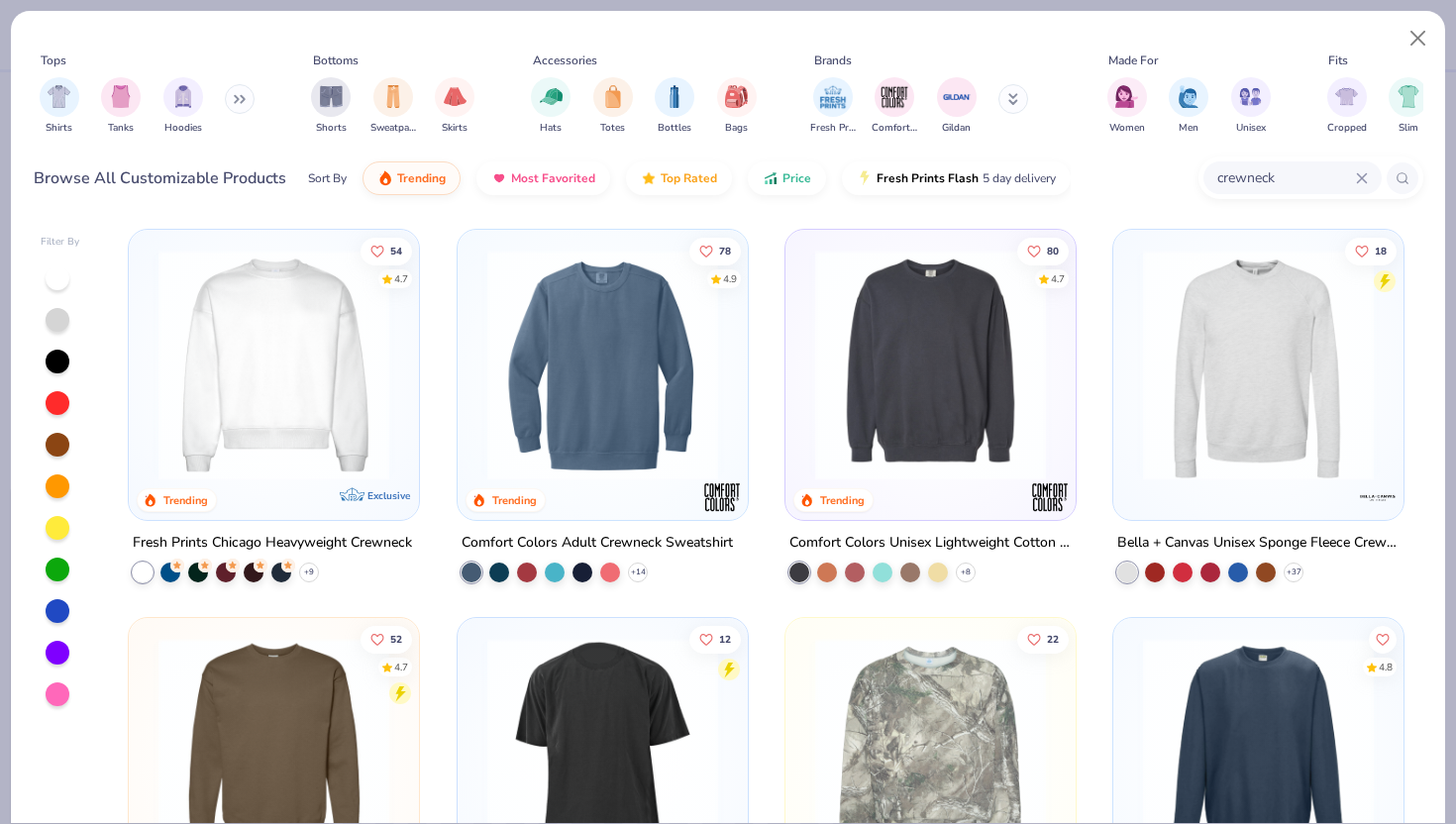 click at bounding box center (602, 364) 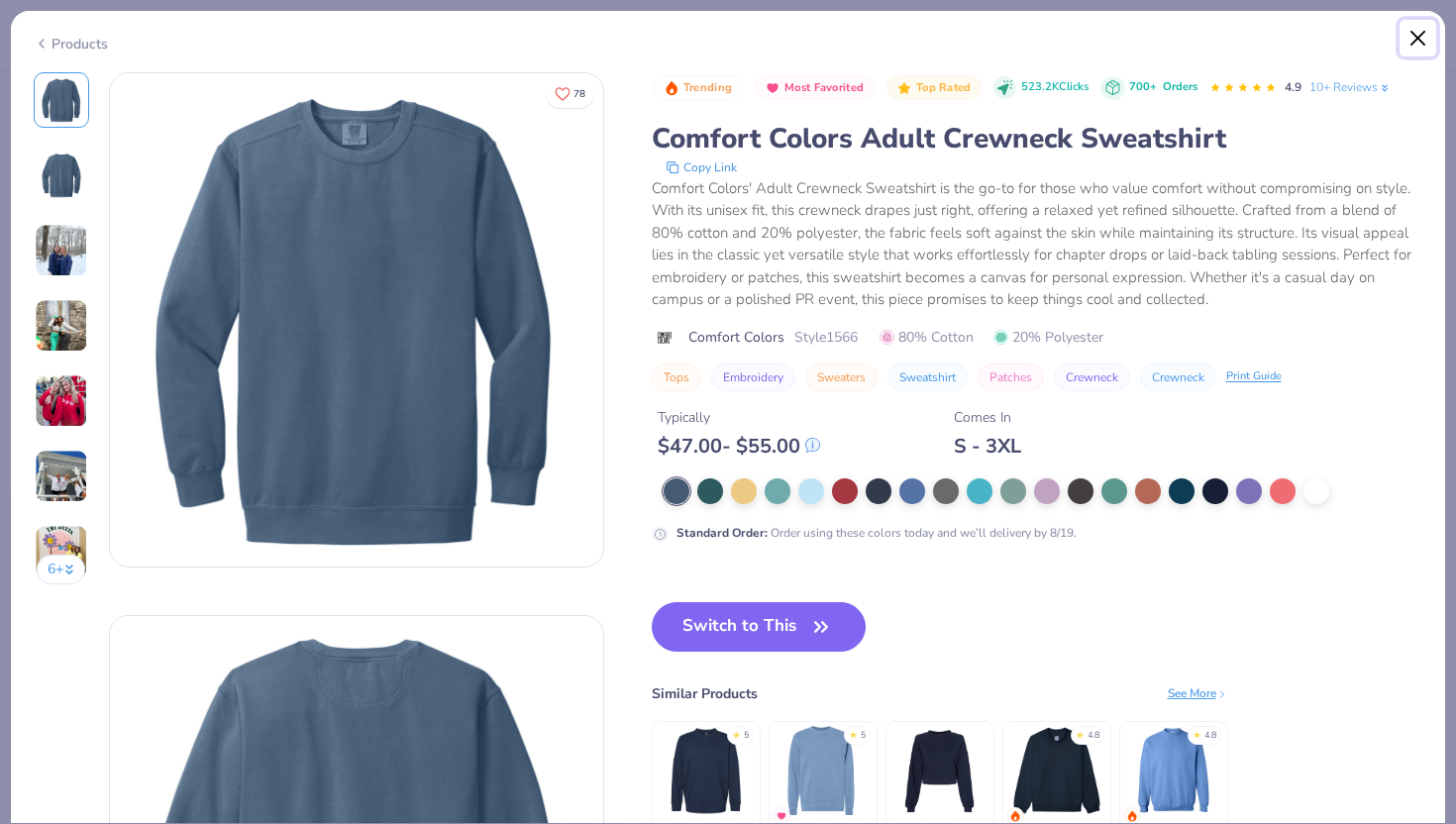 click at bounding box center (1418, 39) 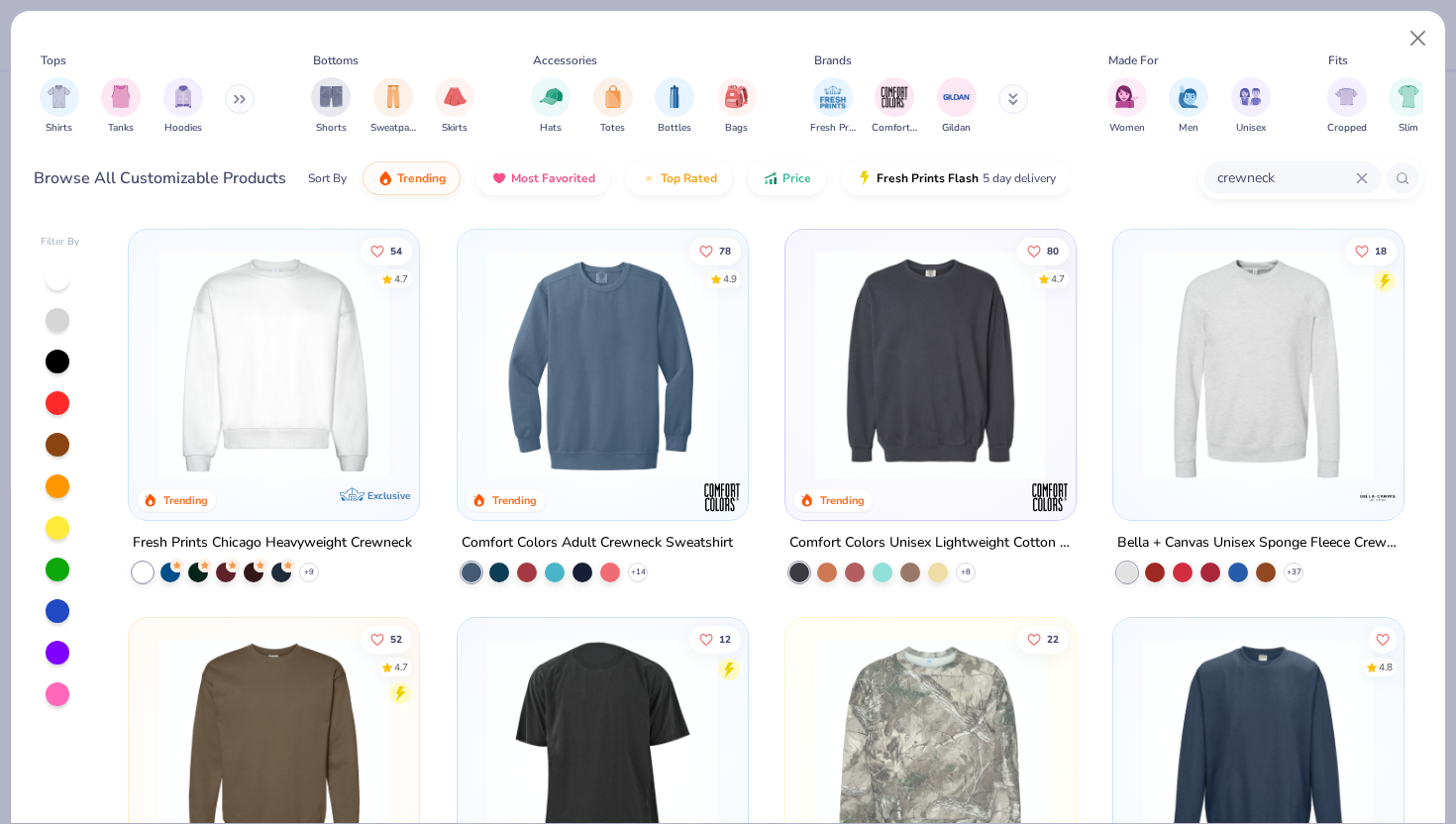 click at bounding box center (930, 364) 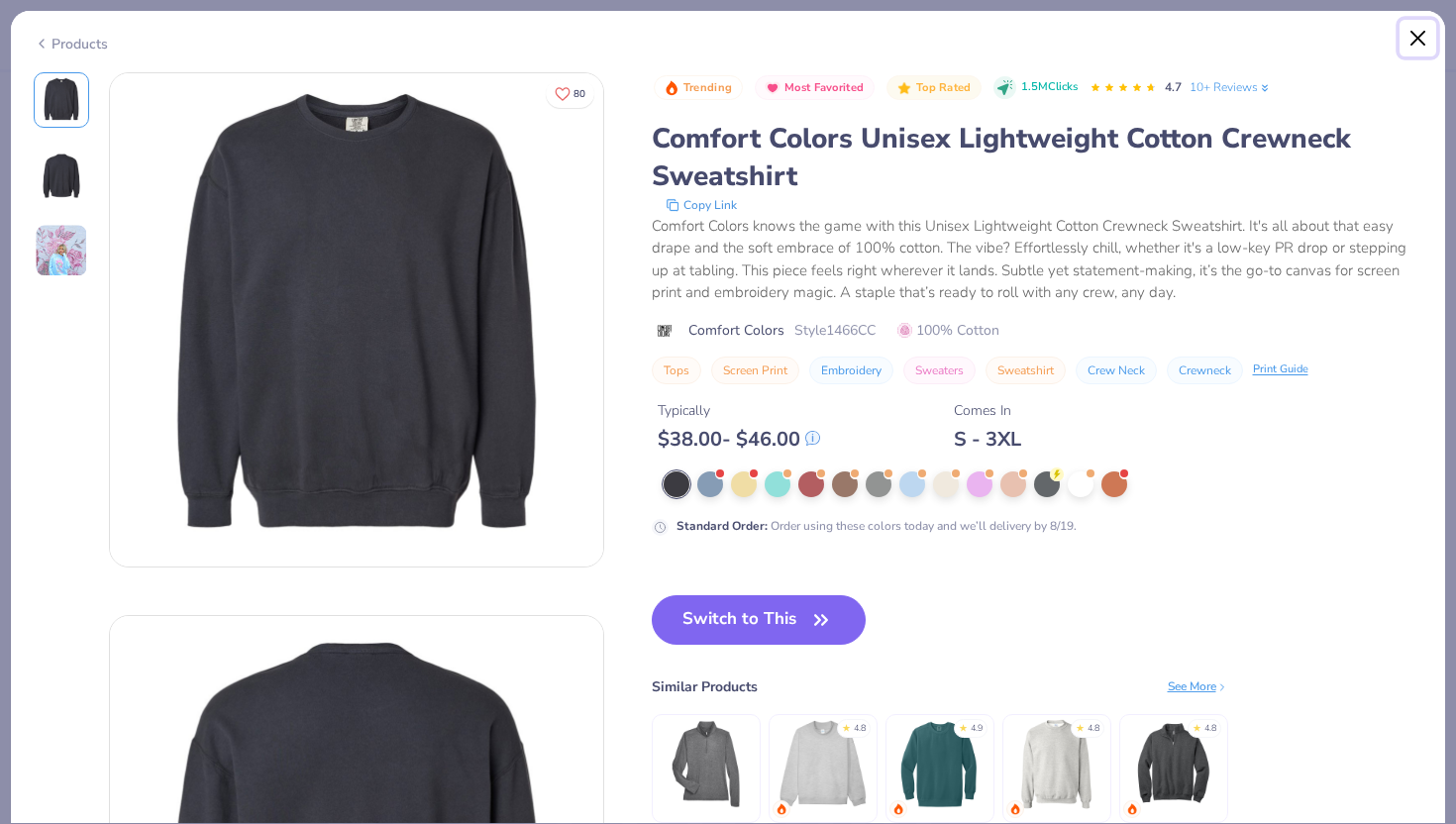 click at bounding box center [1418, 39] 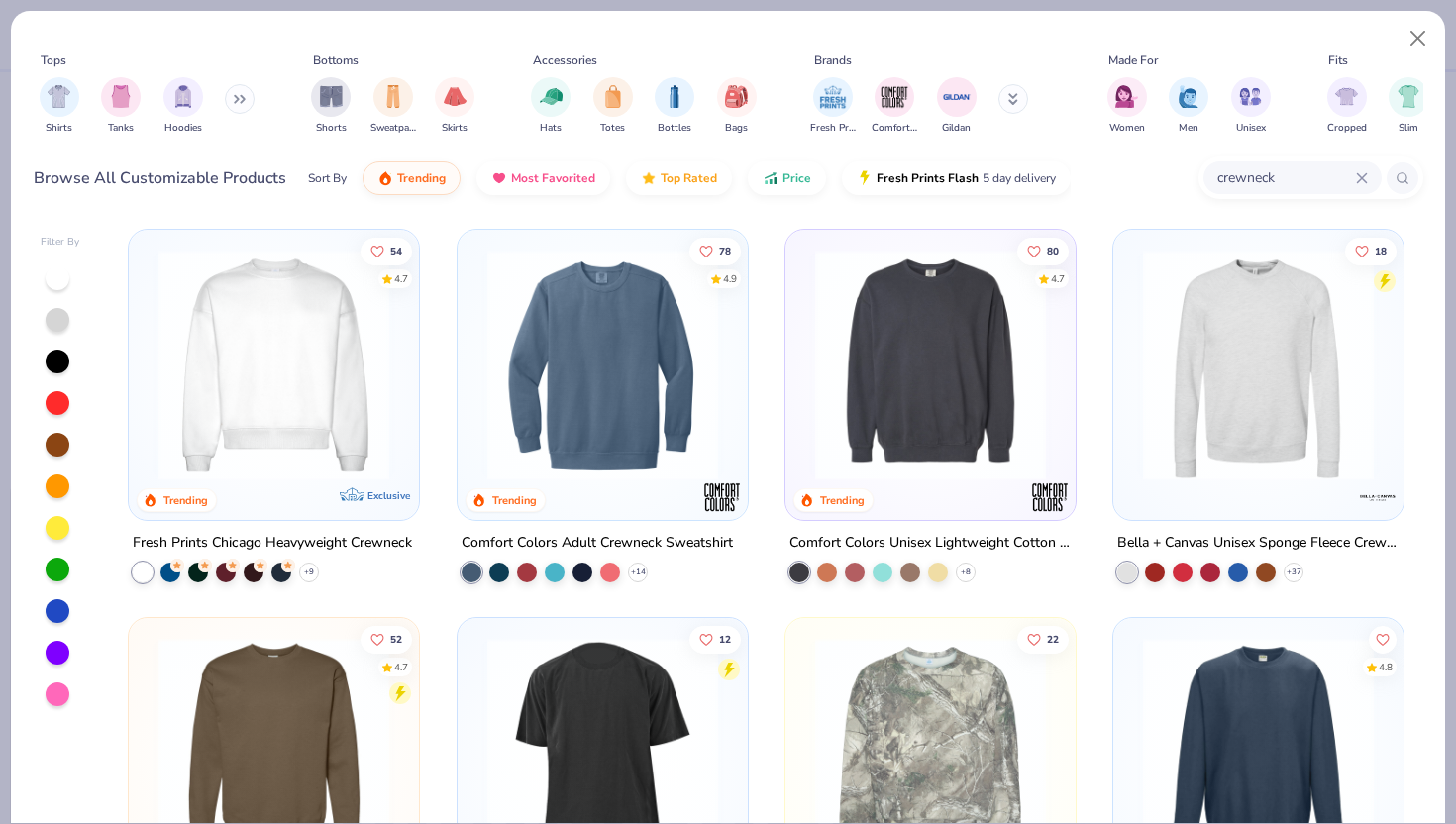 click at bounding box center (1258, 364) 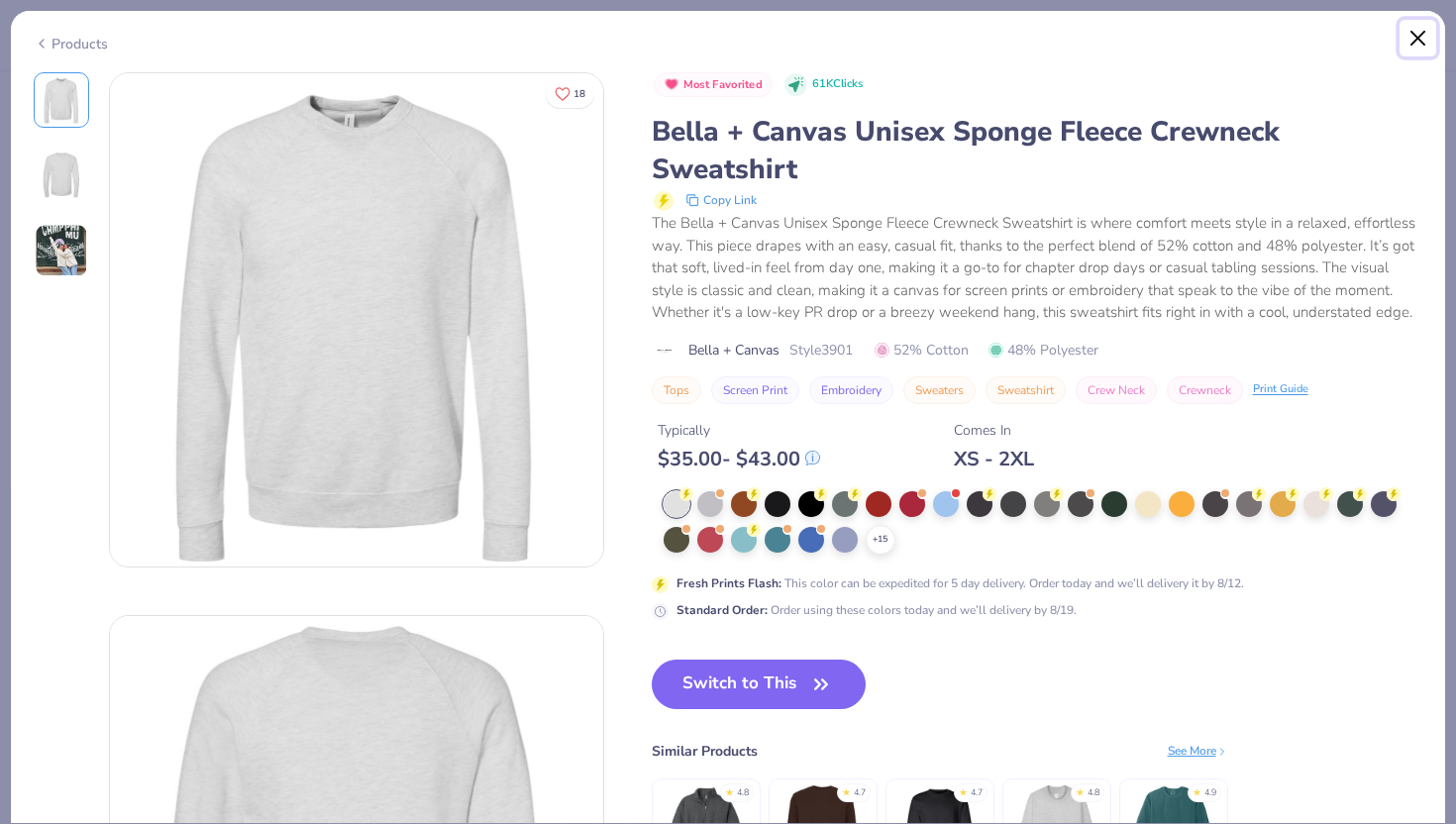 click at bounding box center [1418, 39] 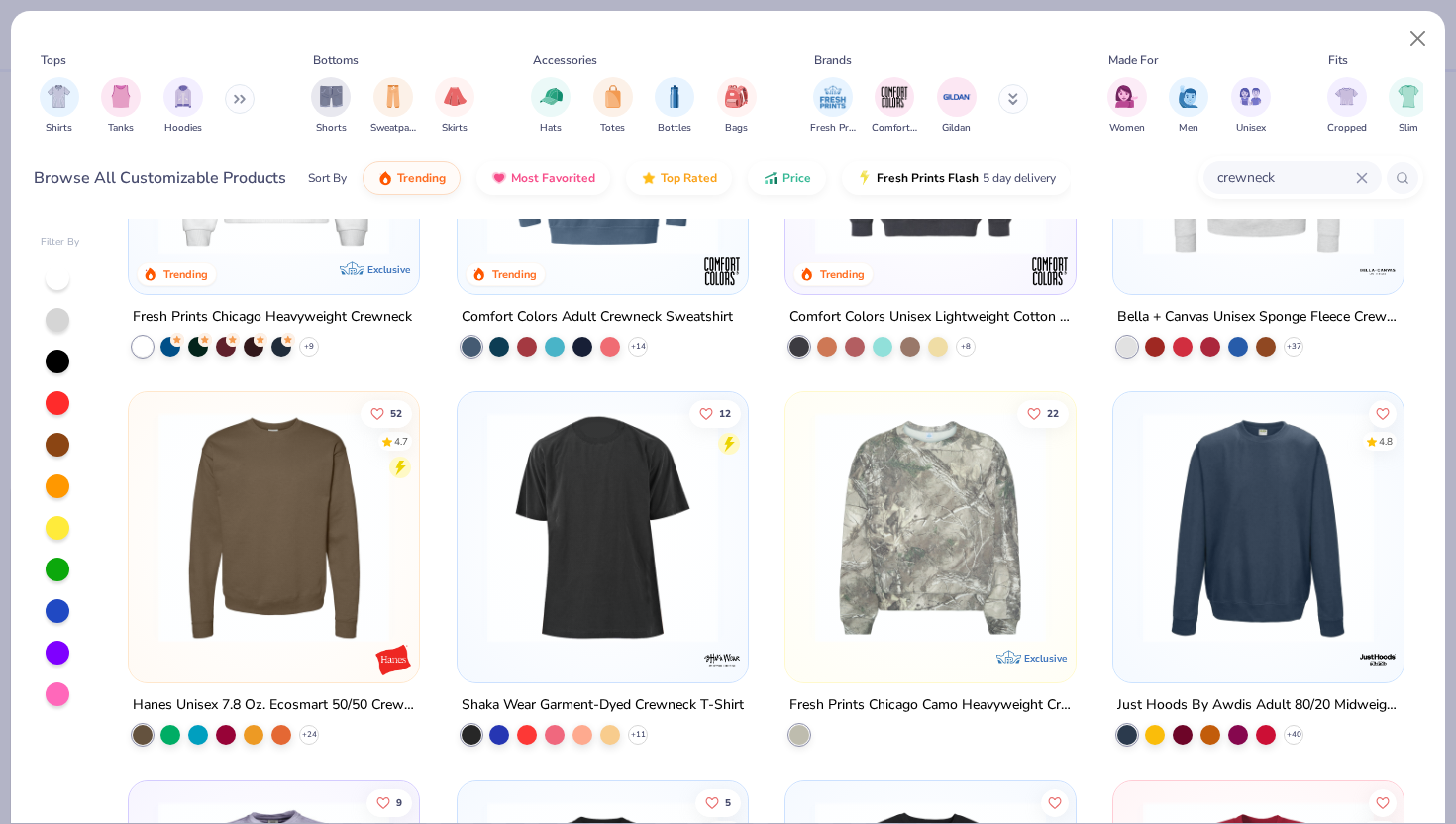 scroll, scrollTop: 280, scrollLeft: 0, axis: vertical 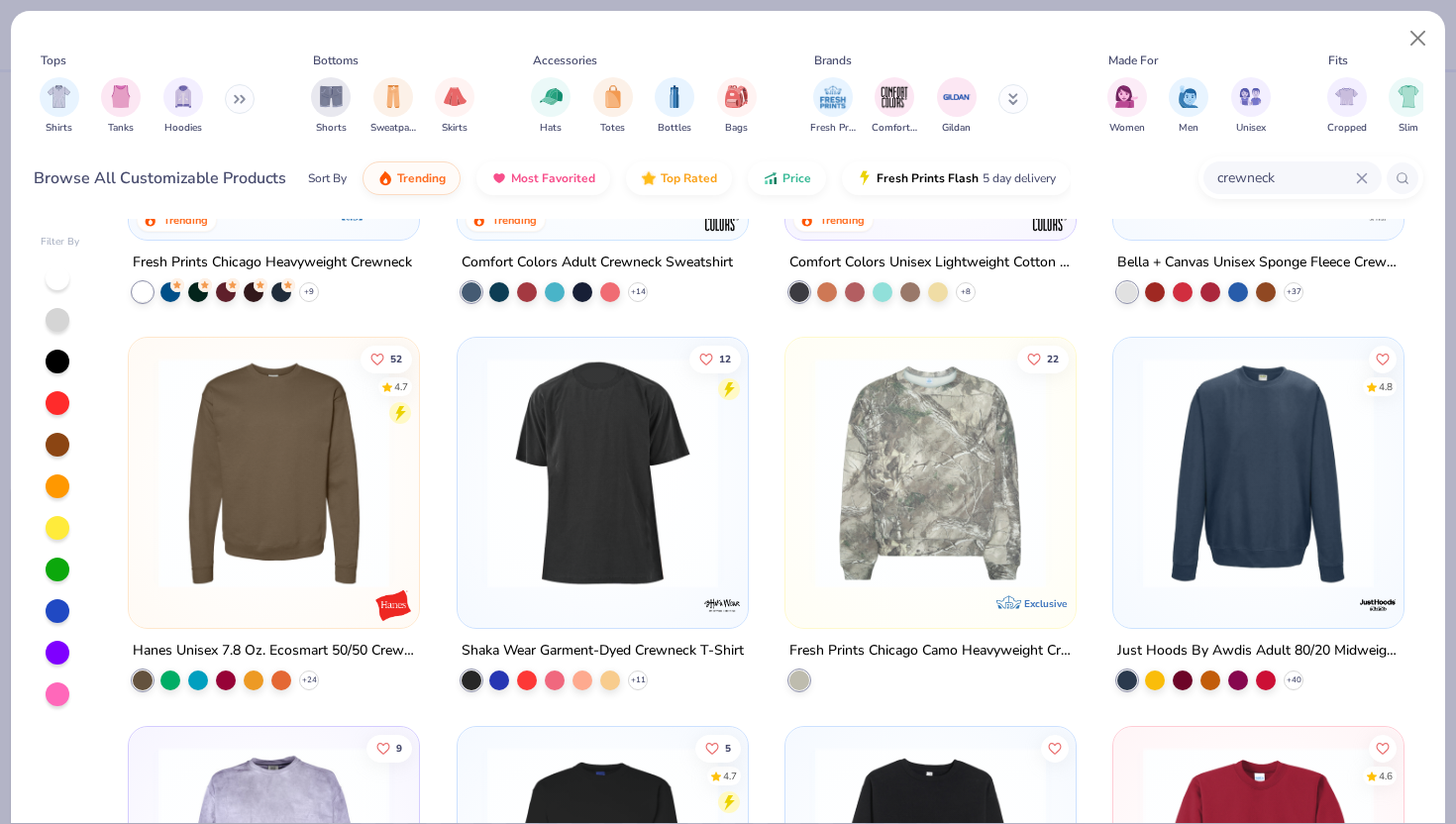 click at bounding box center [1258, 472] 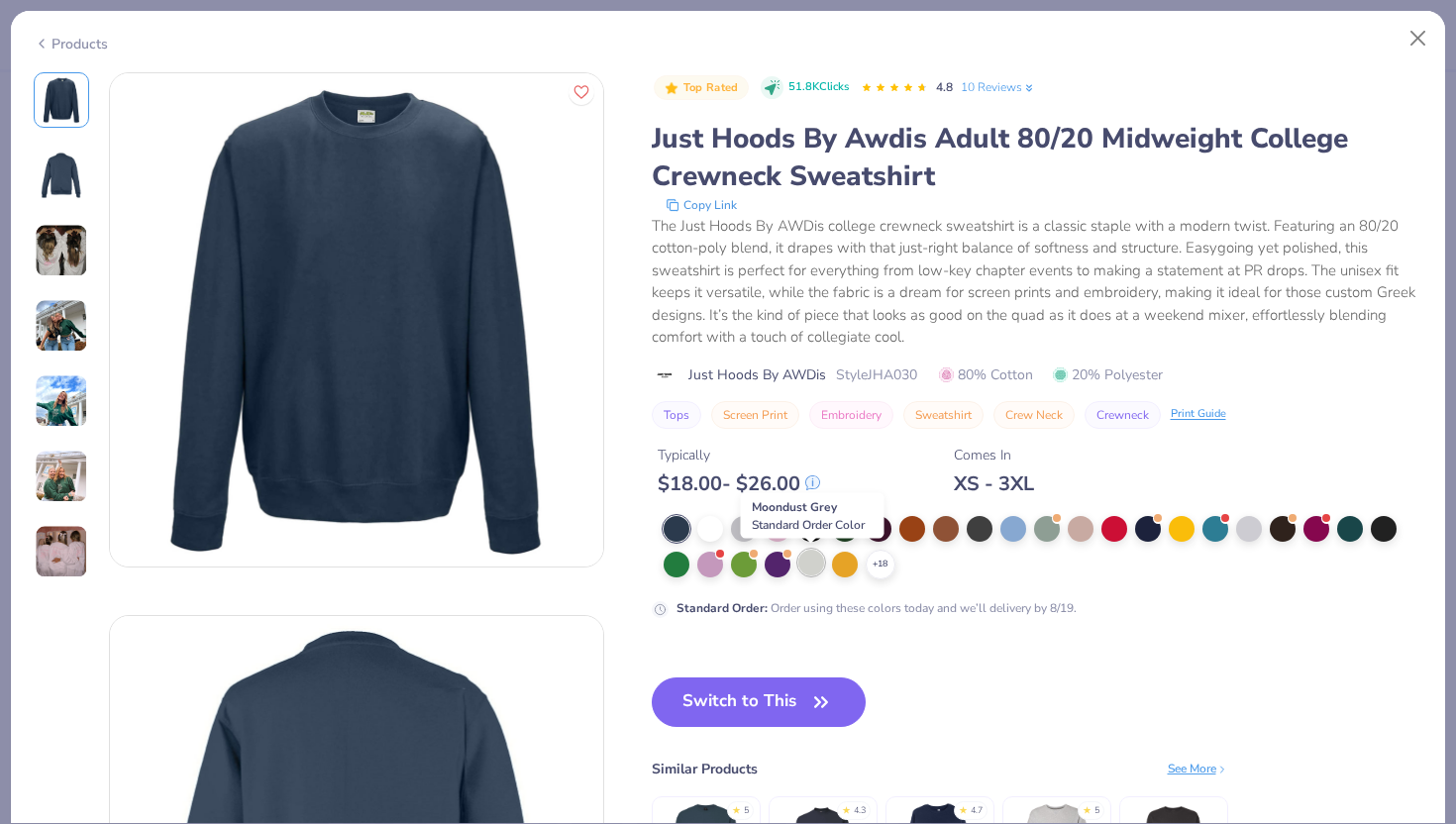 click at bounding box center (811, 563) 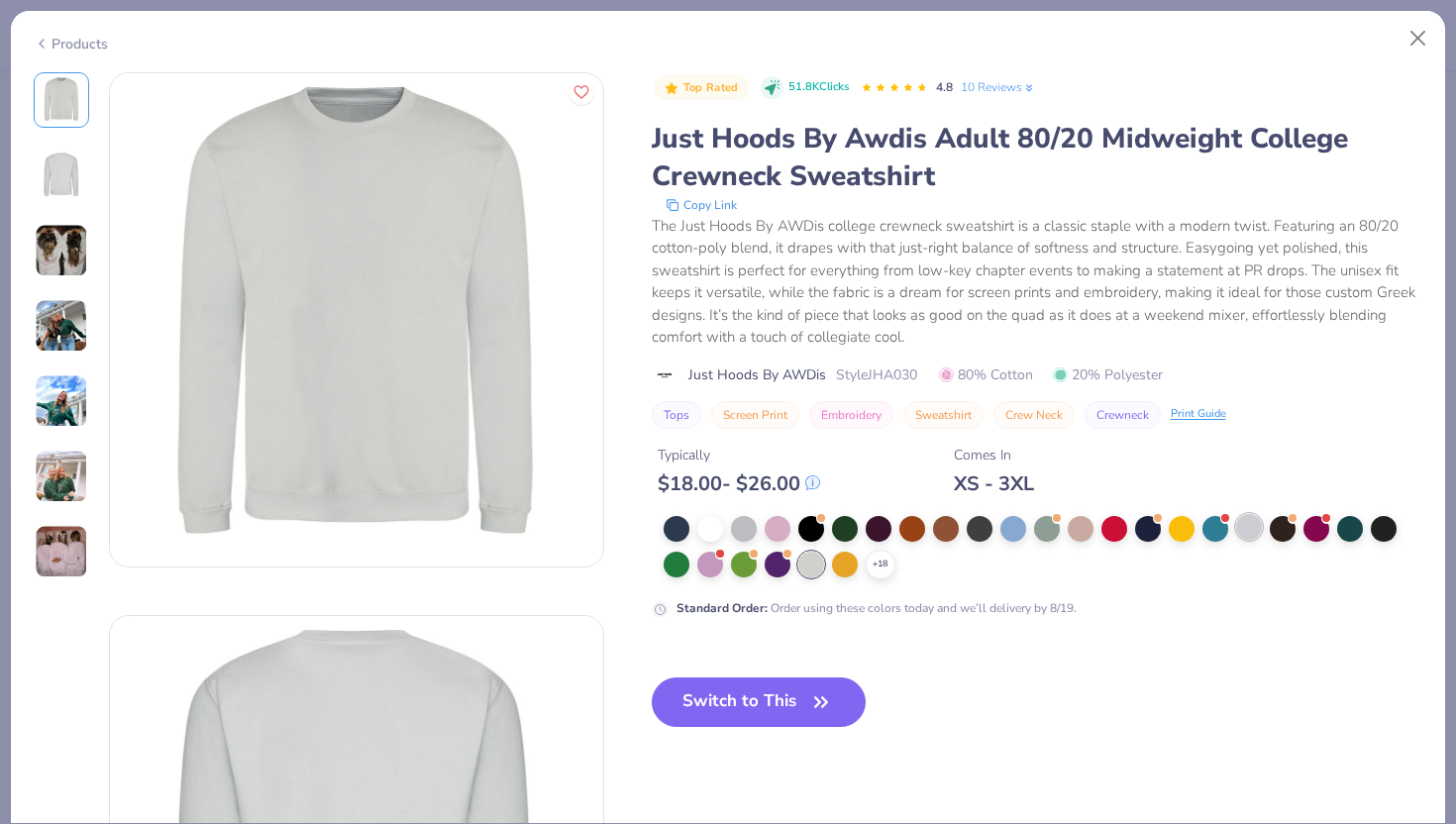 click at bounding box center [1249, 527] 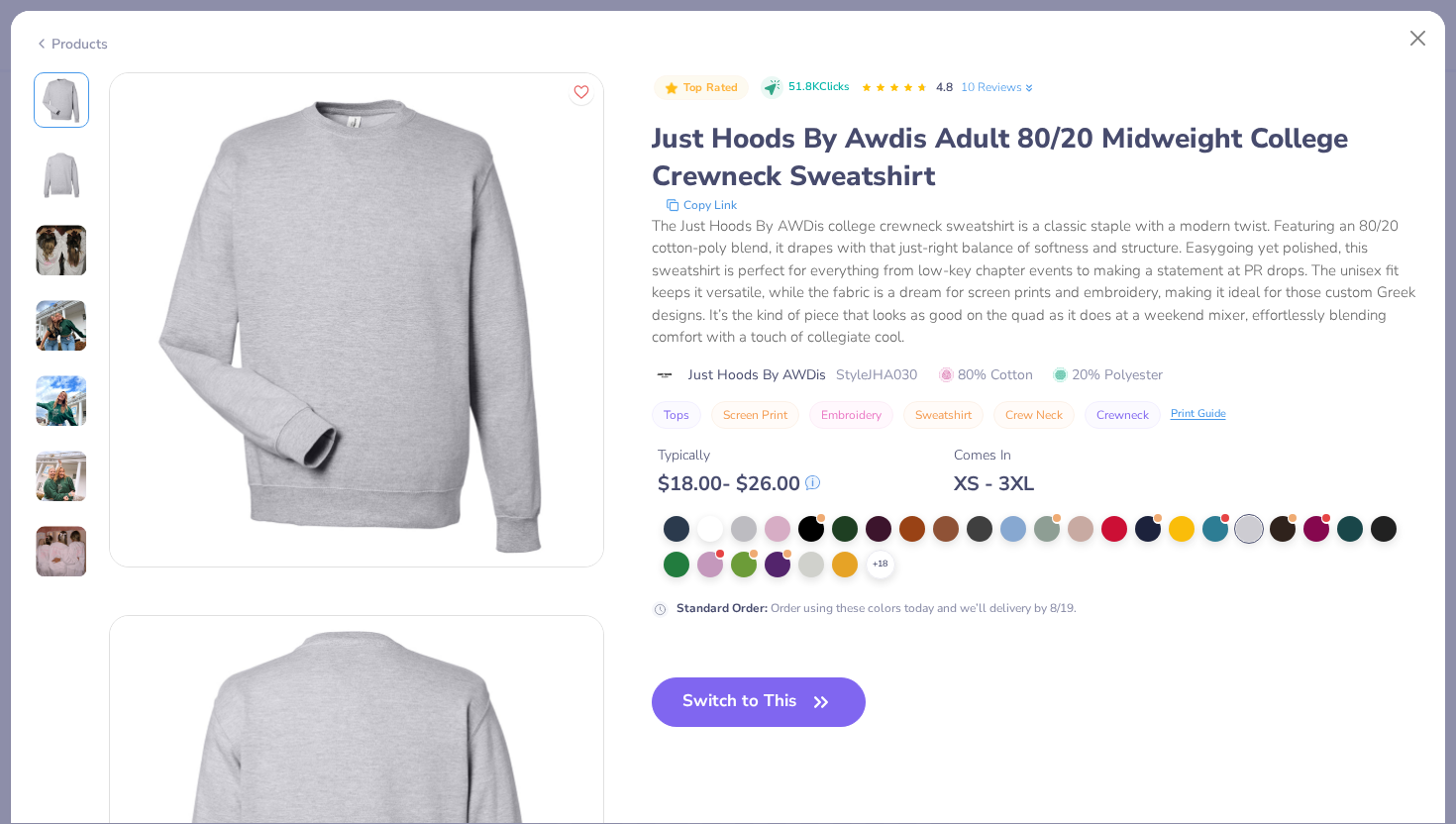 click on "Switch to This" at bounding box center (759, 702) 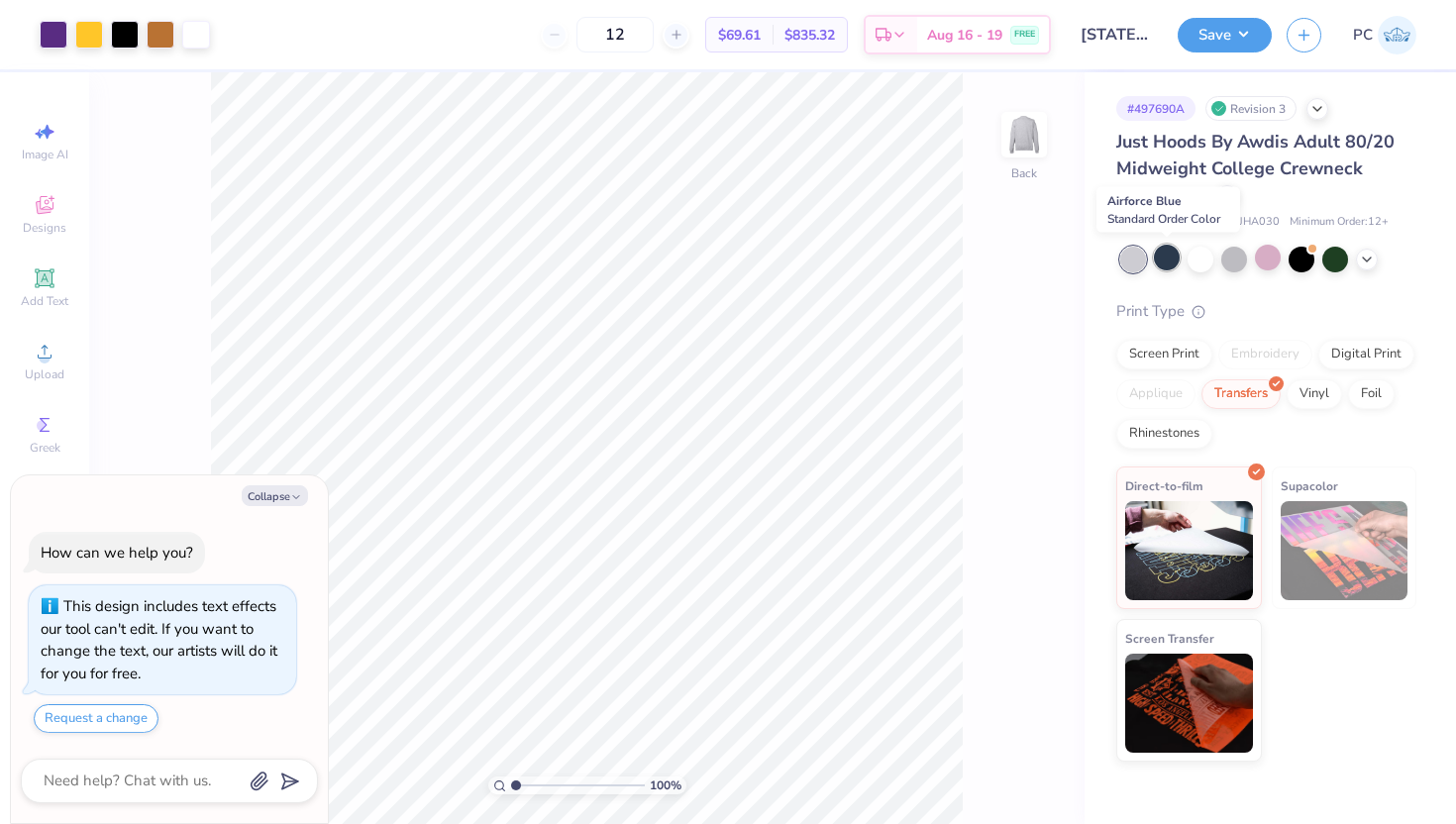 click at bounding box center (1167, 258) 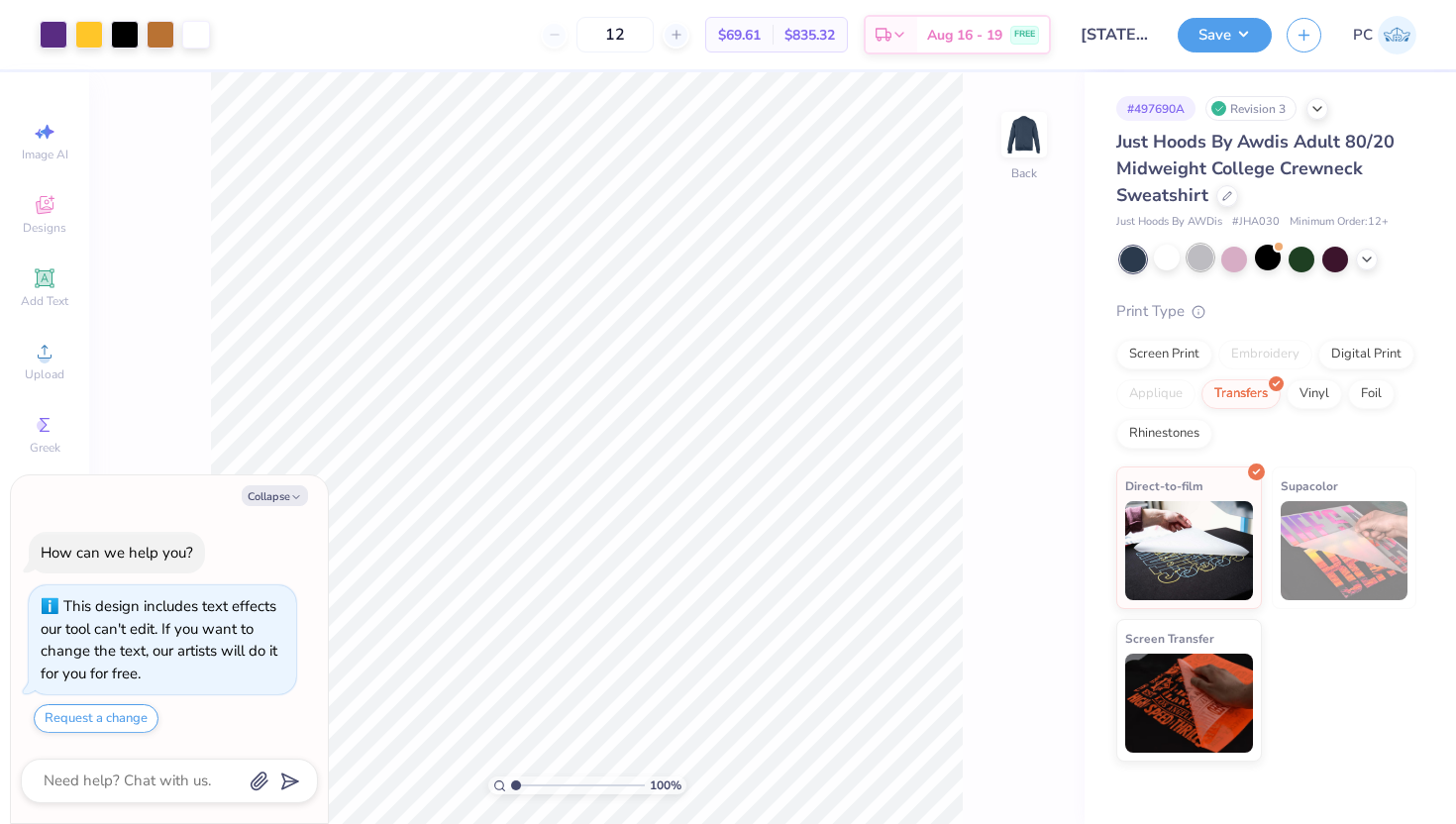 click at bounding box center (1200, 258) 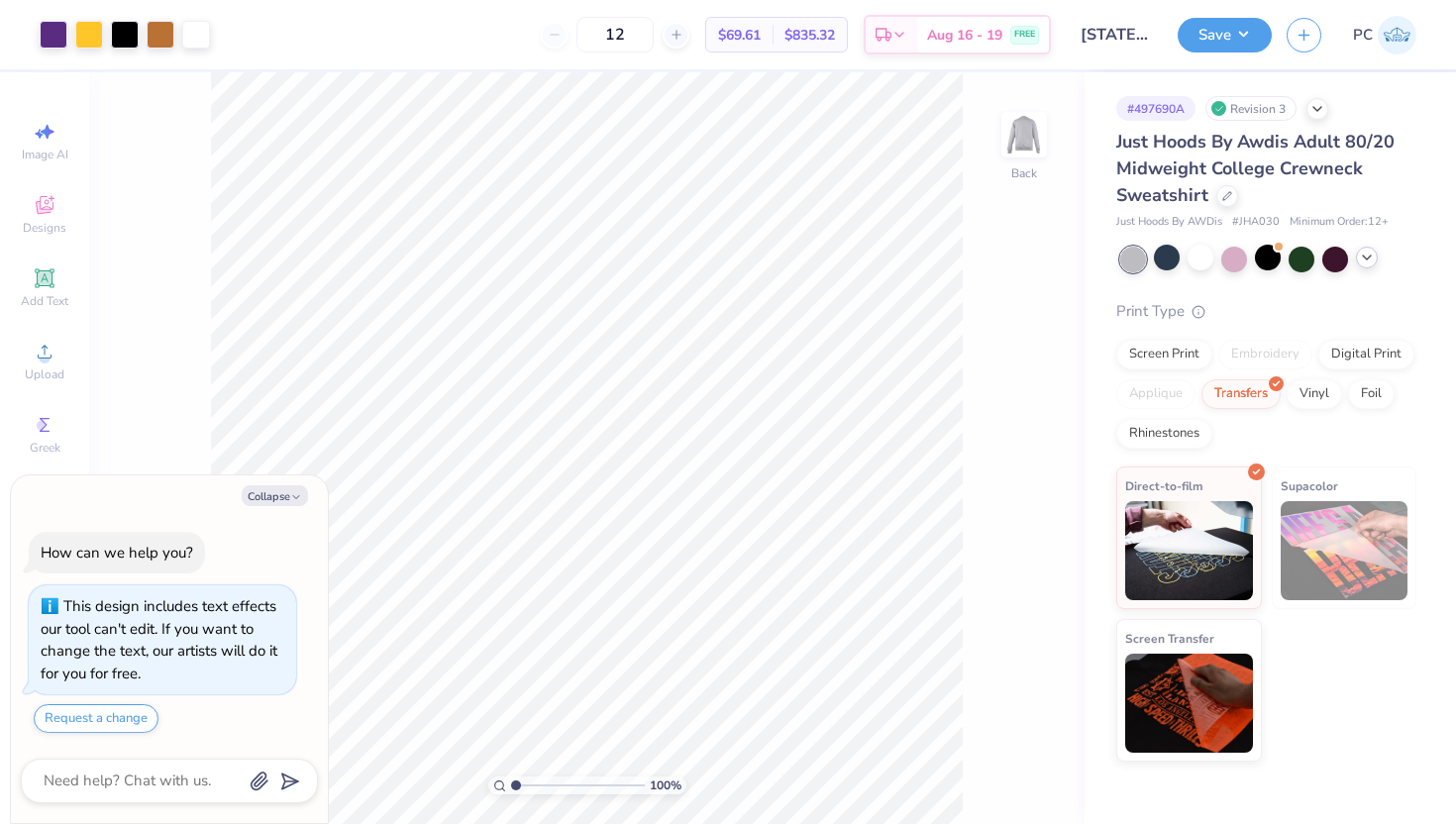 click at bounding box center (1367, 258) 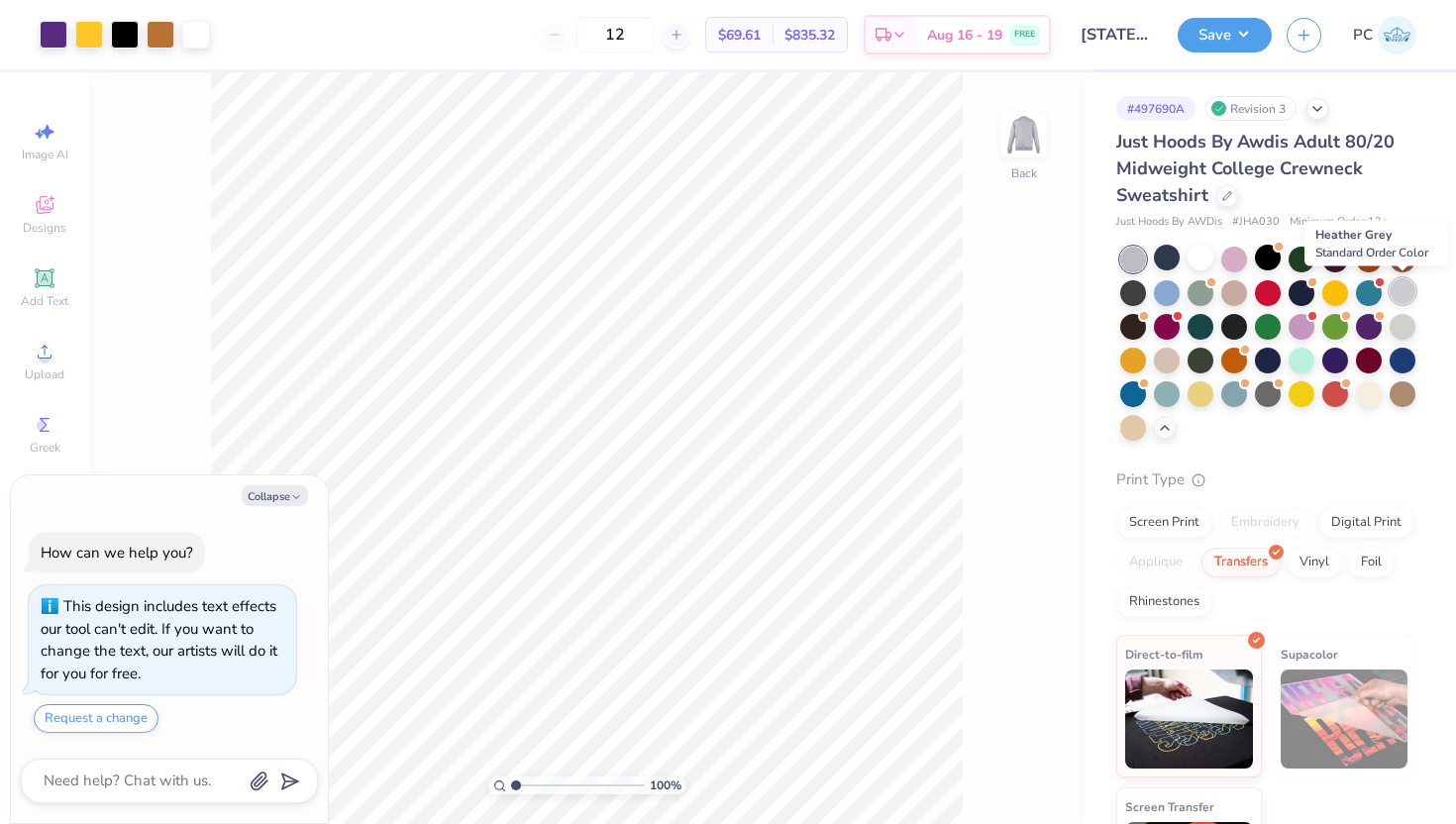 click at bounding box center (1403, 291) 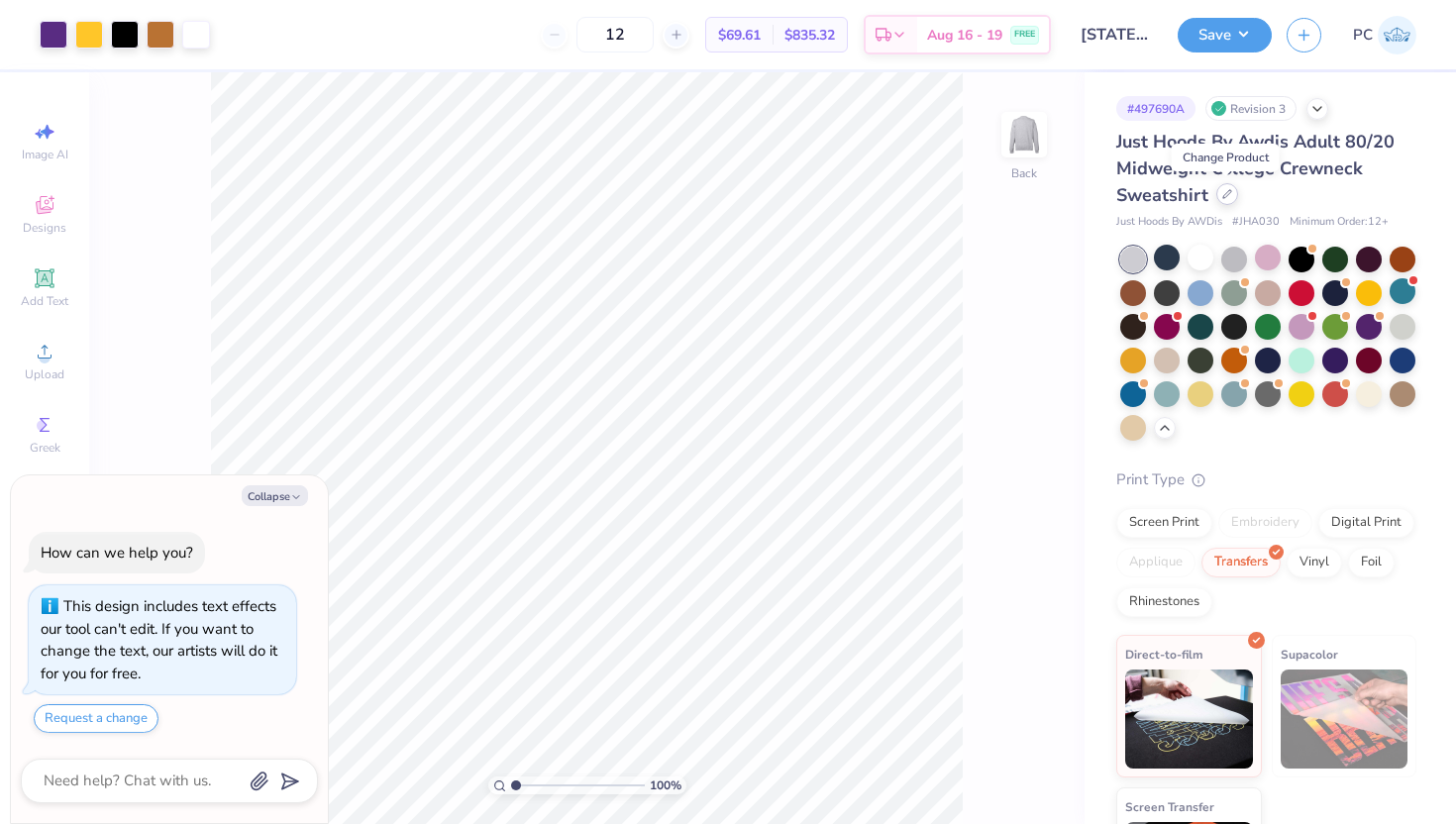 click 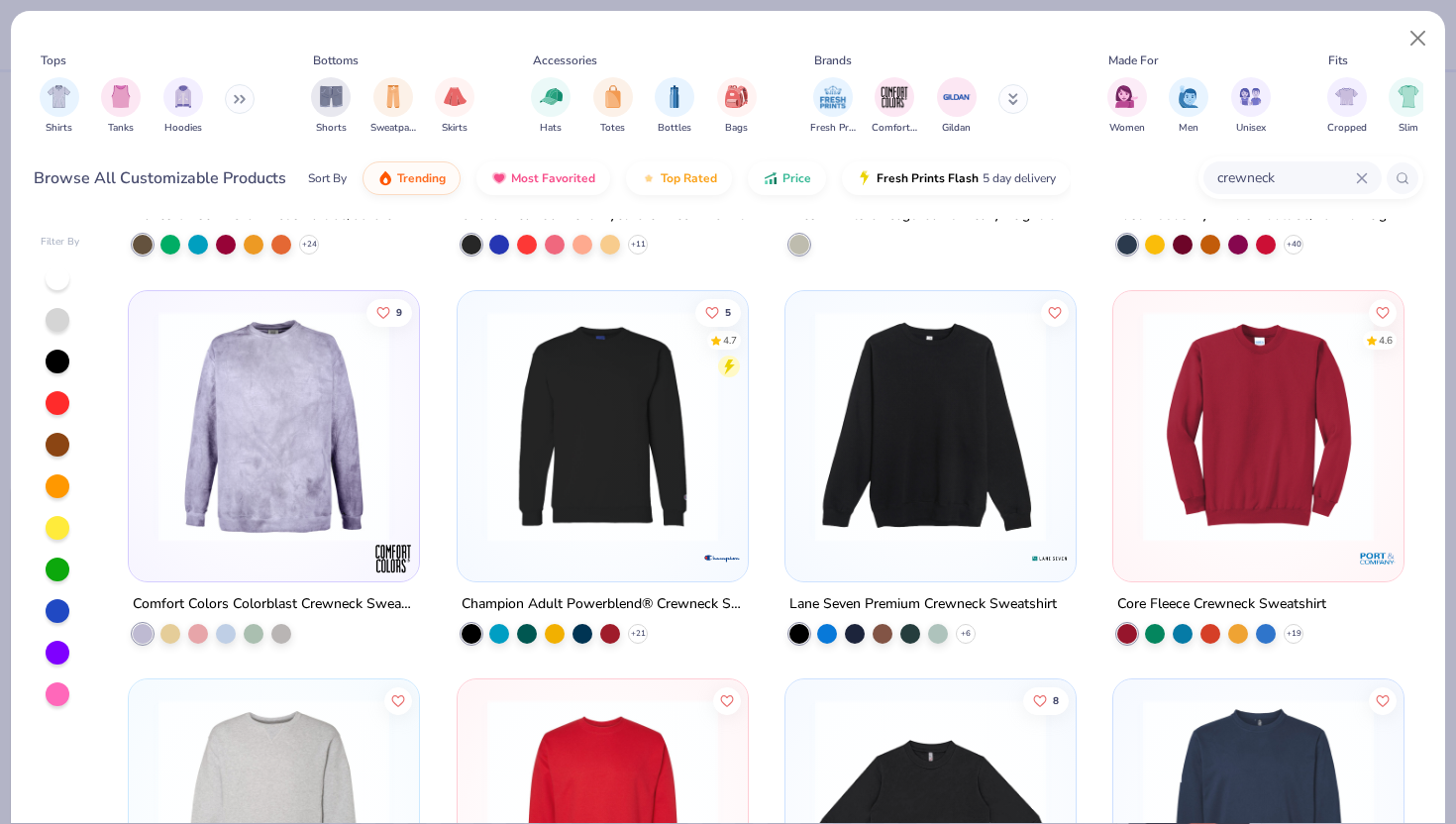 scroll, scrollTop: 806, scrollLeft: 0, axis: vertical 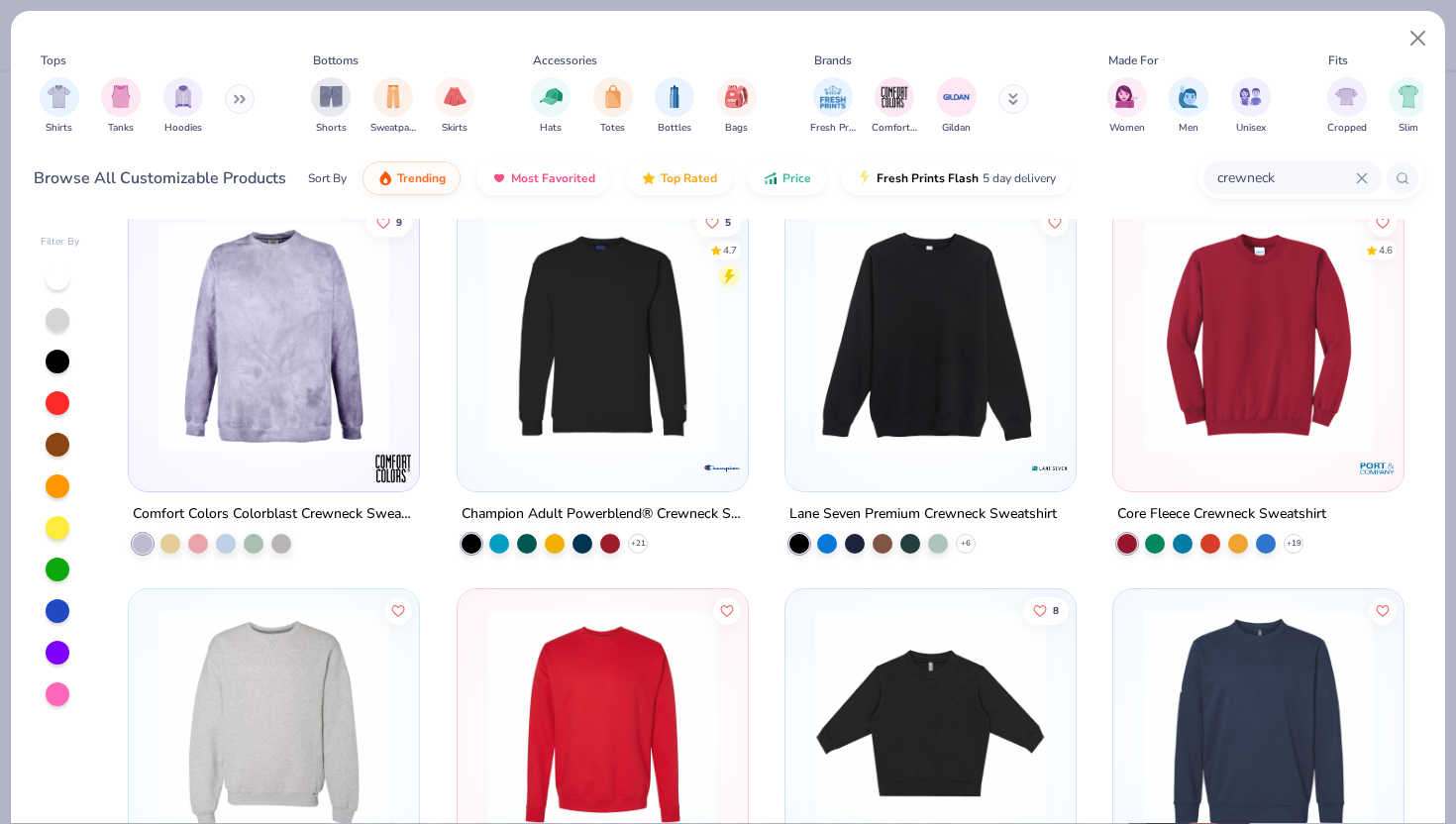 click at bounding box center [1258, 335] 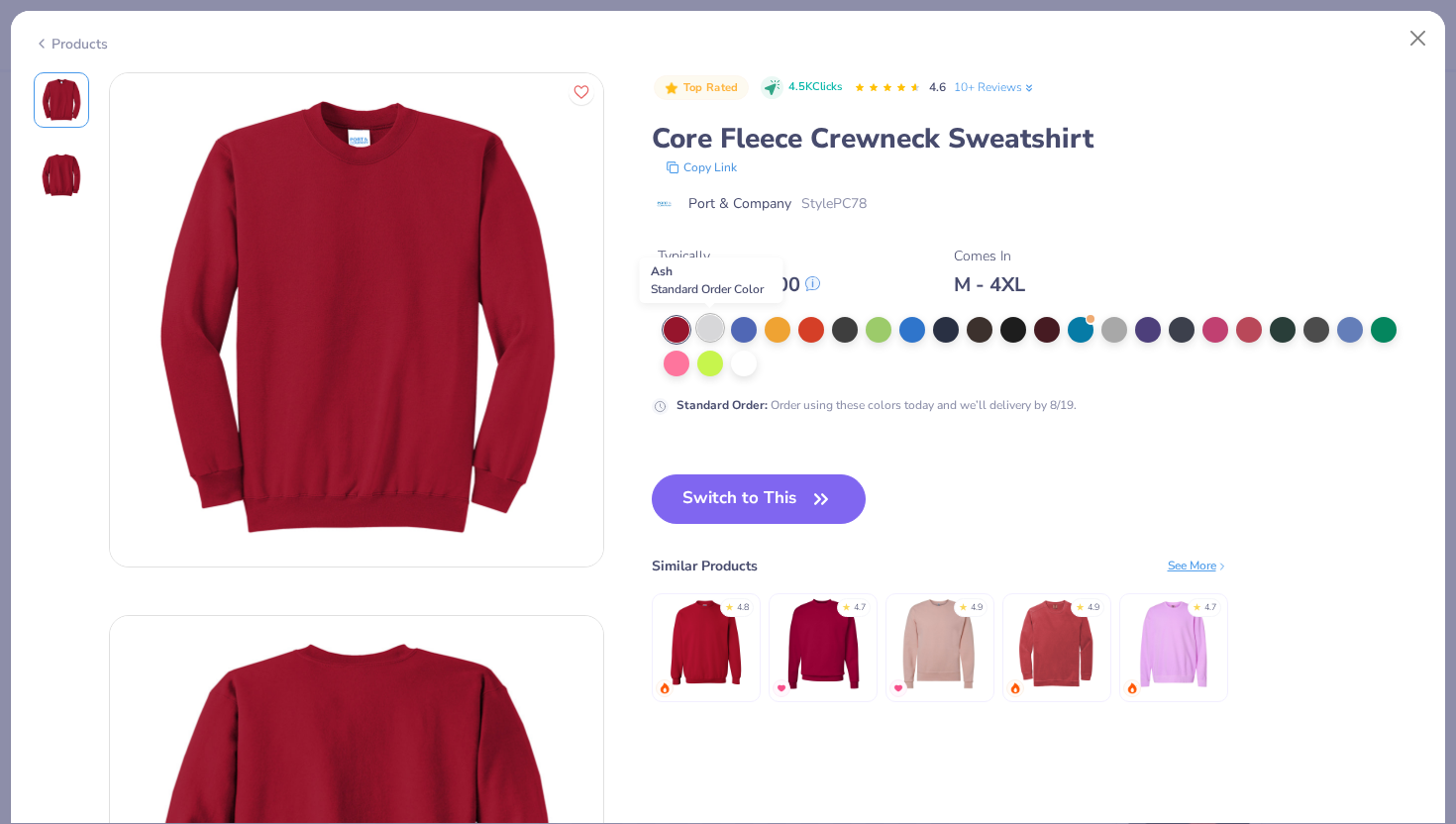 click at bounding box center (710, 328) 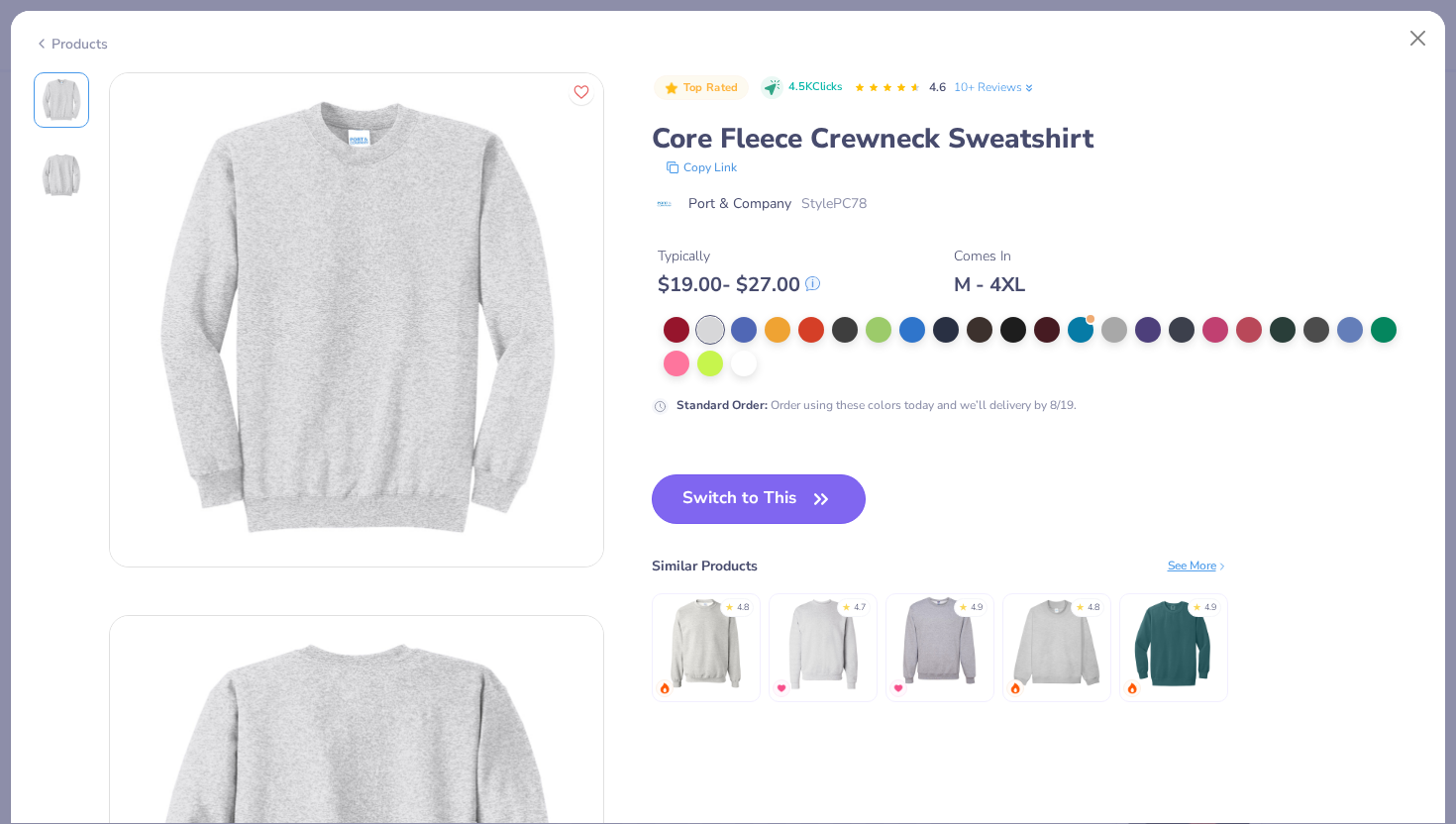 click on "Switch to This" at bounding box center (759, 499) 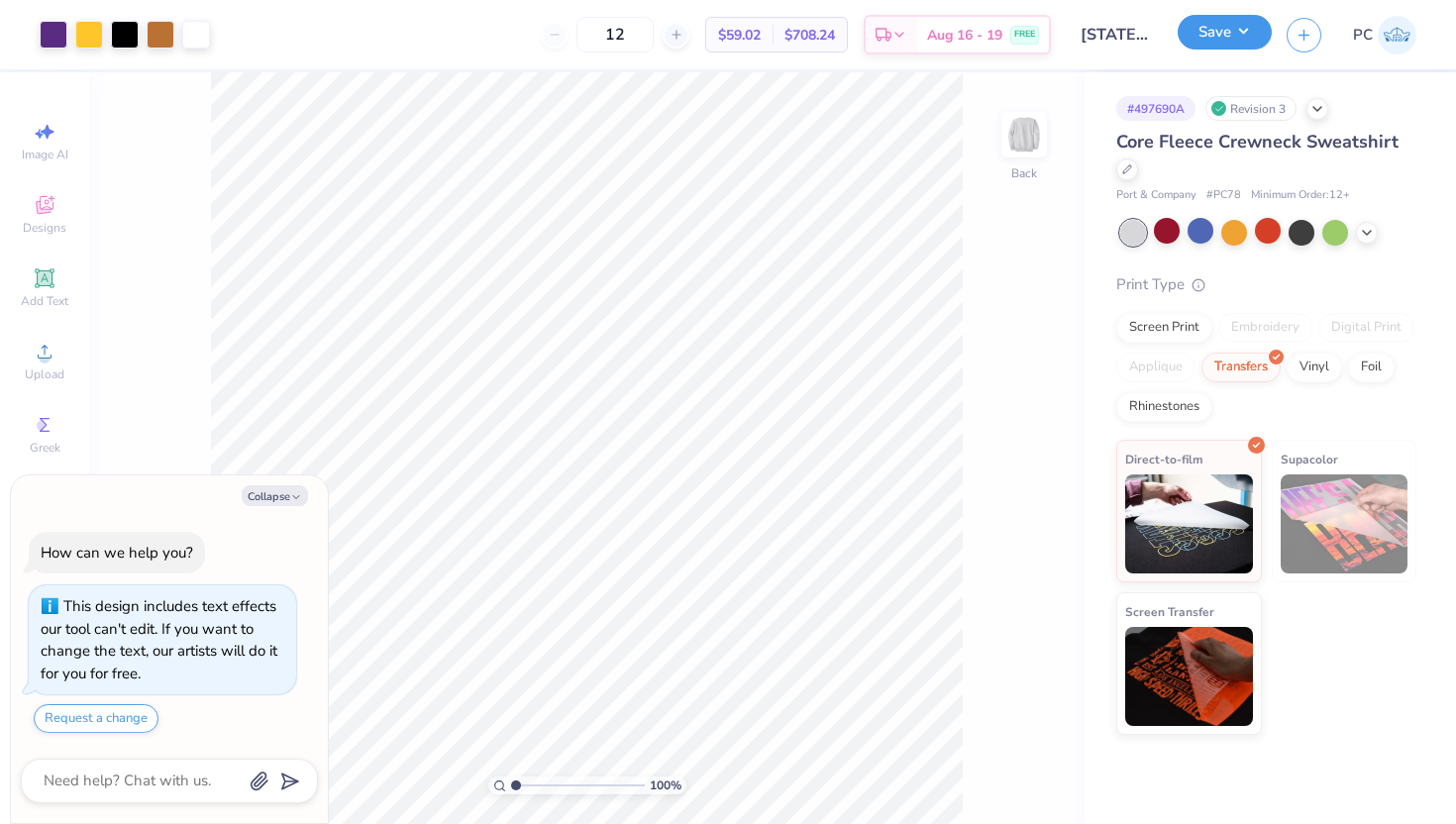 click on "Save" at bounding box center (1224, 32) 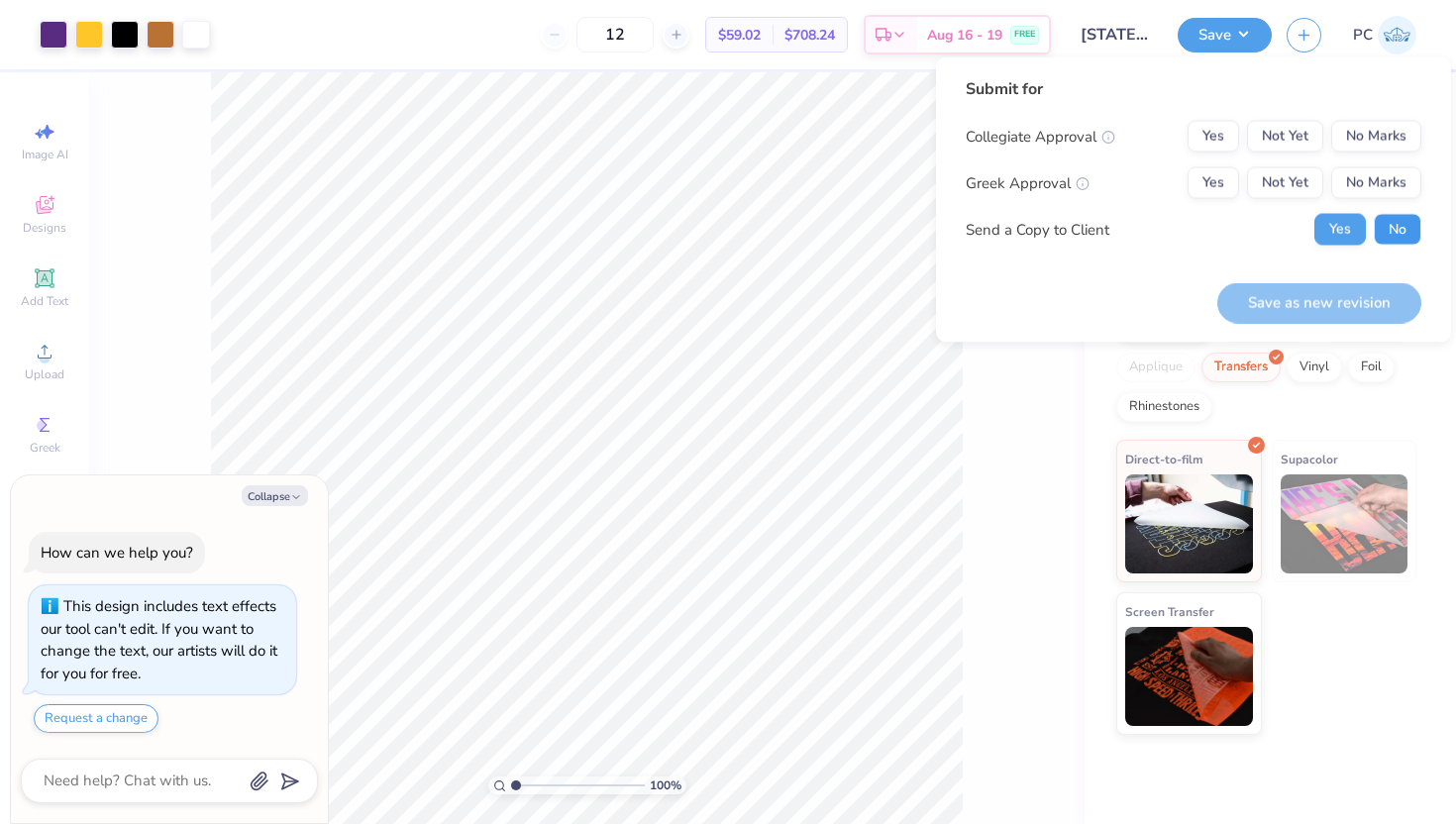 click on "No" at bounding box center [1398, 230] 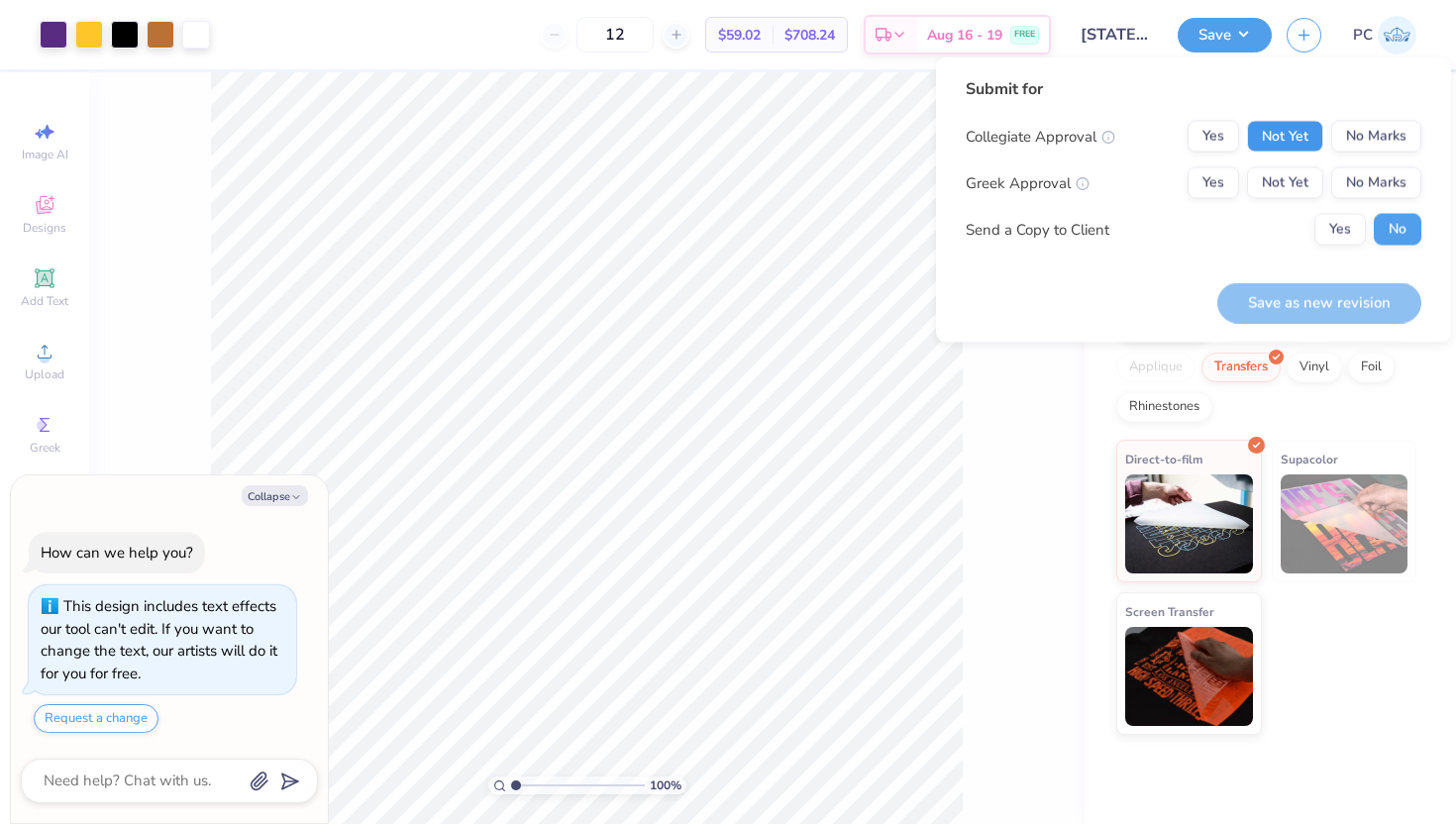 click on "Not Yet" at bounding box center [1285, 137] 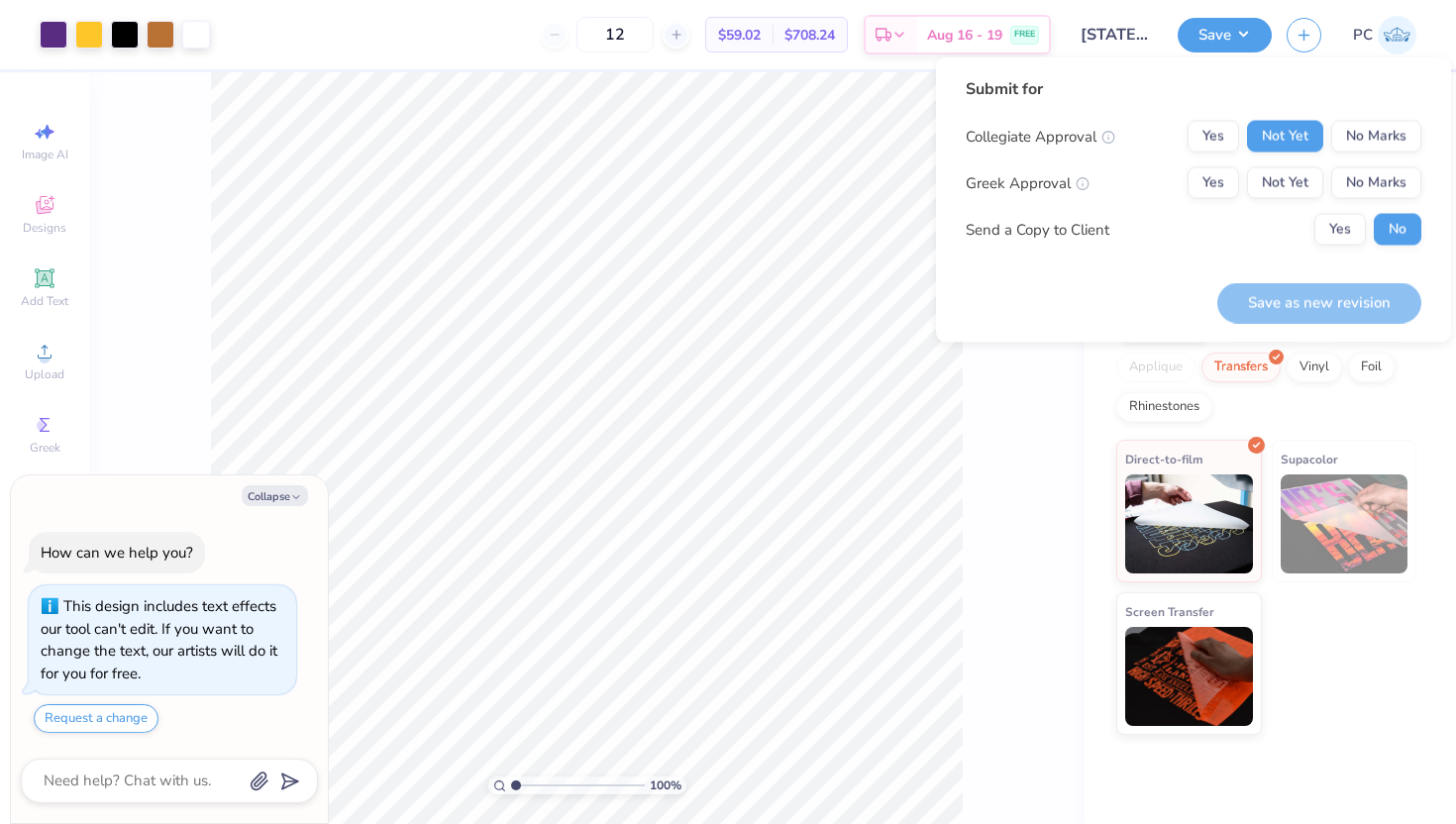 click on "Collegiate Approval Yes Not Yet No Marks Greek Approval Yes Not Yet No Marks Send a Copy to Client Yes No" at bounding box center (1194, 183) 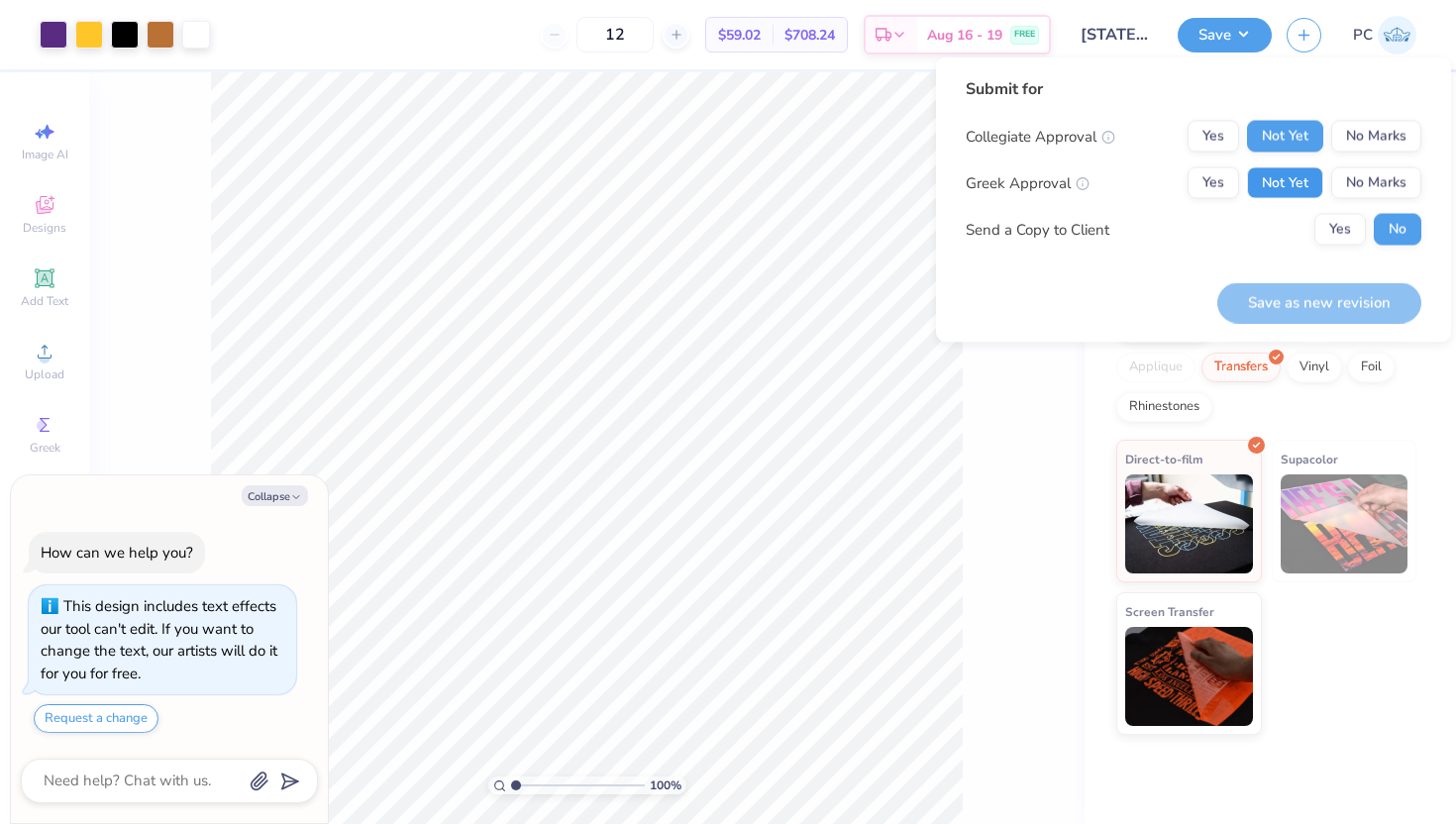 click on "Not Yet" at bounding box center (1285, 183) 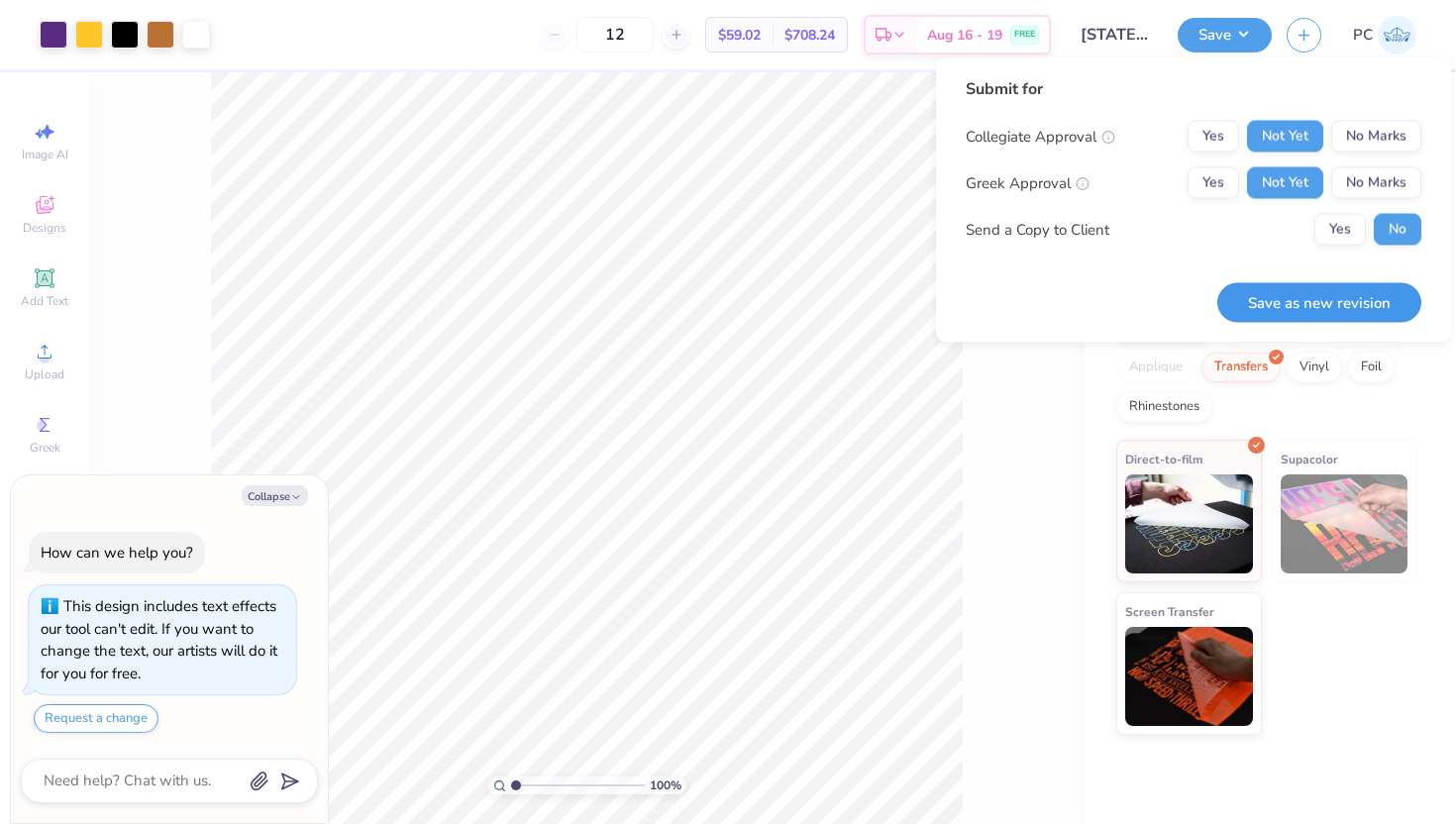 click on "Save as new revision" at bounding box center [1319, 302] 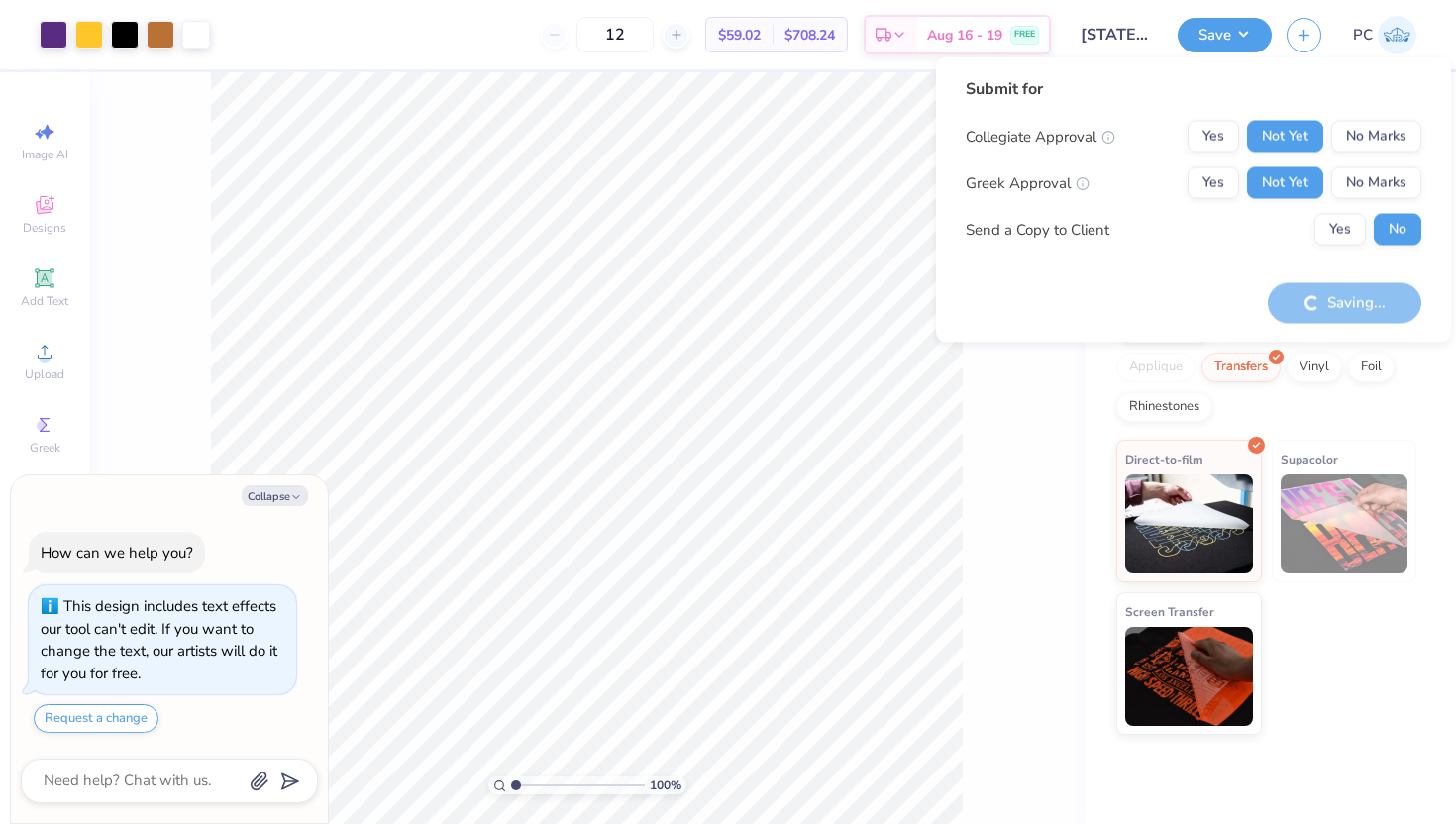 type on "x" 